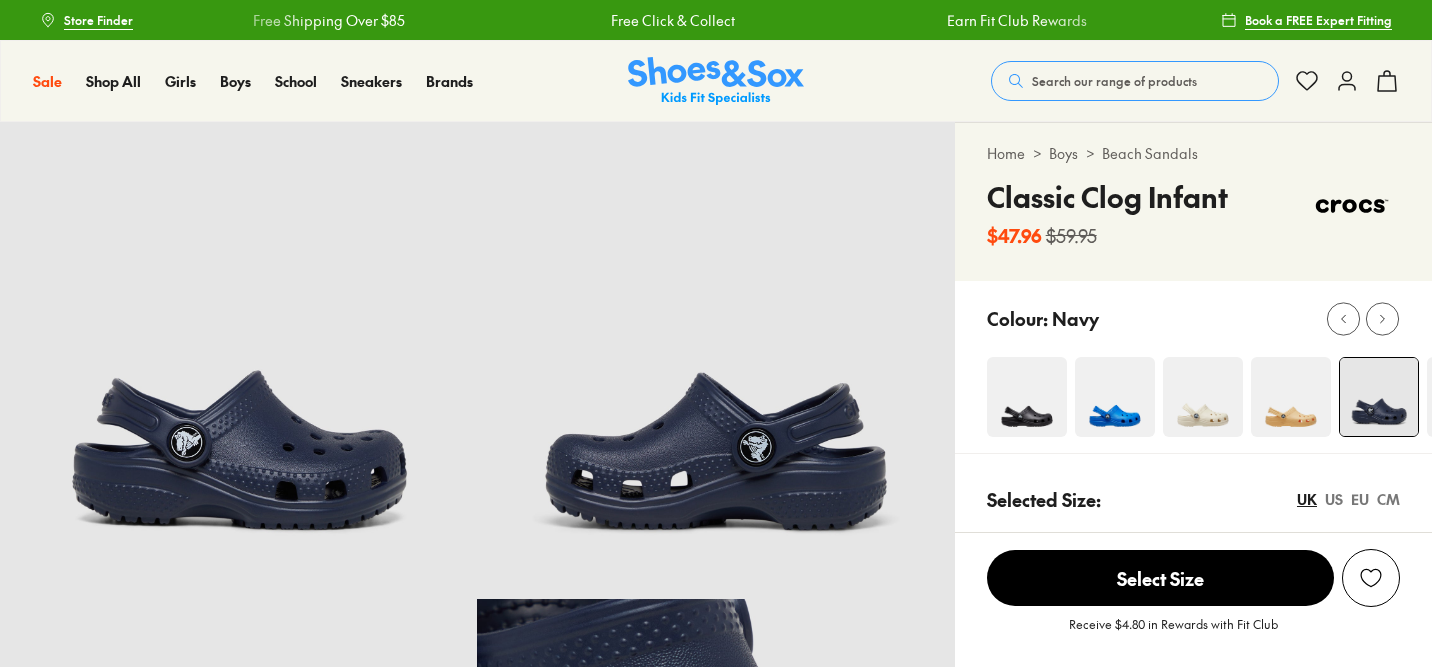 select on "*" 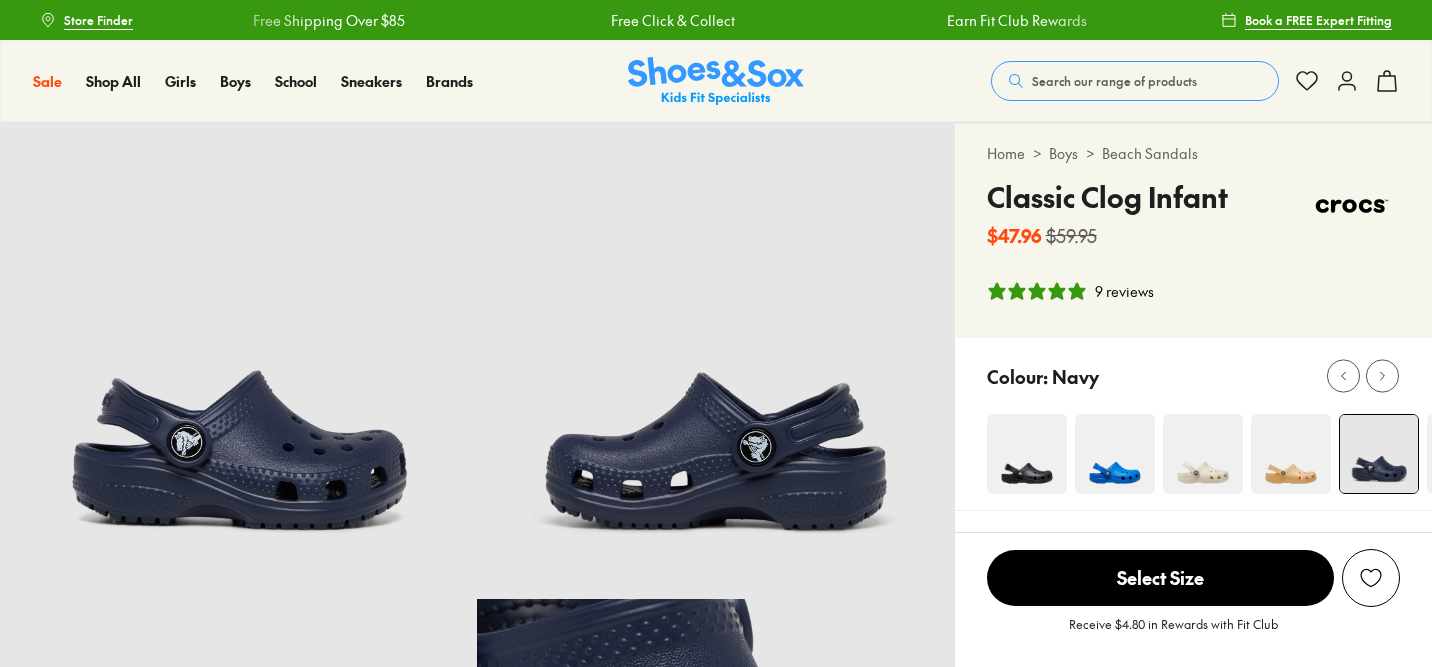 scroll, scrollTop: 0, scrollLeft: 0, axis: both 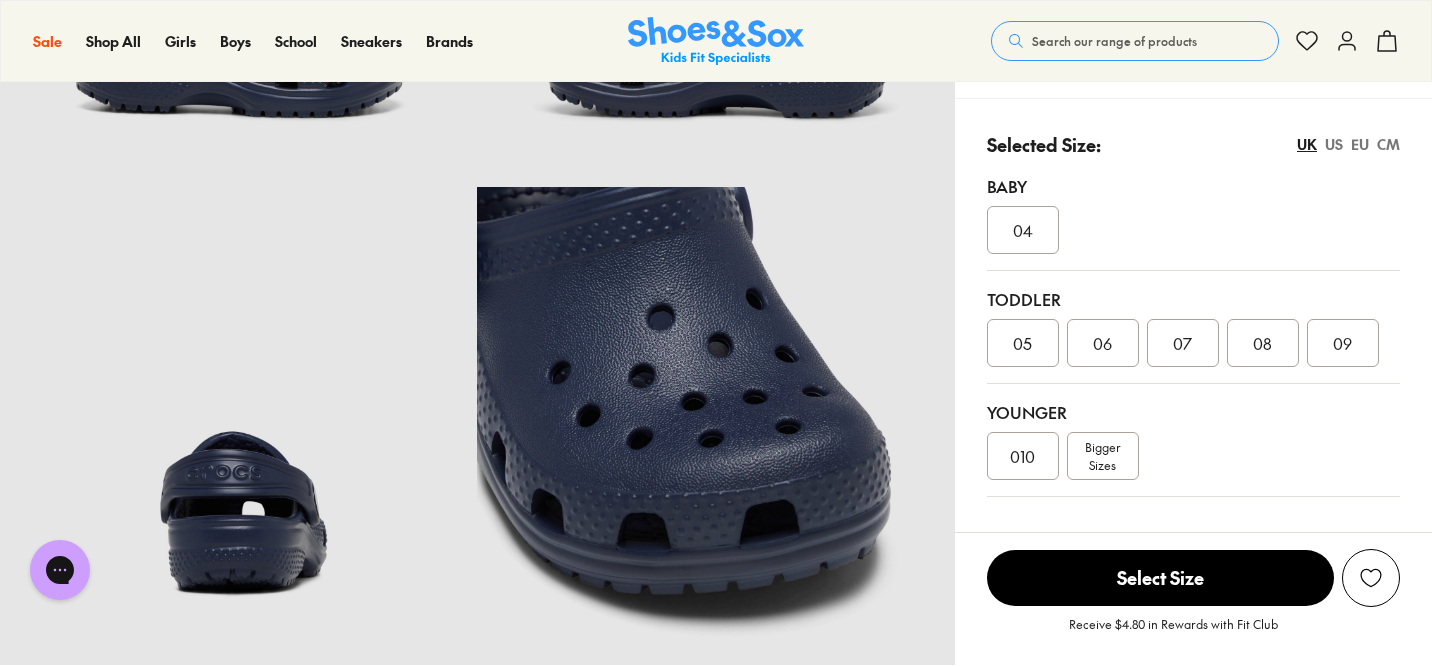 click on "010" at bounding box center [1022, 456] 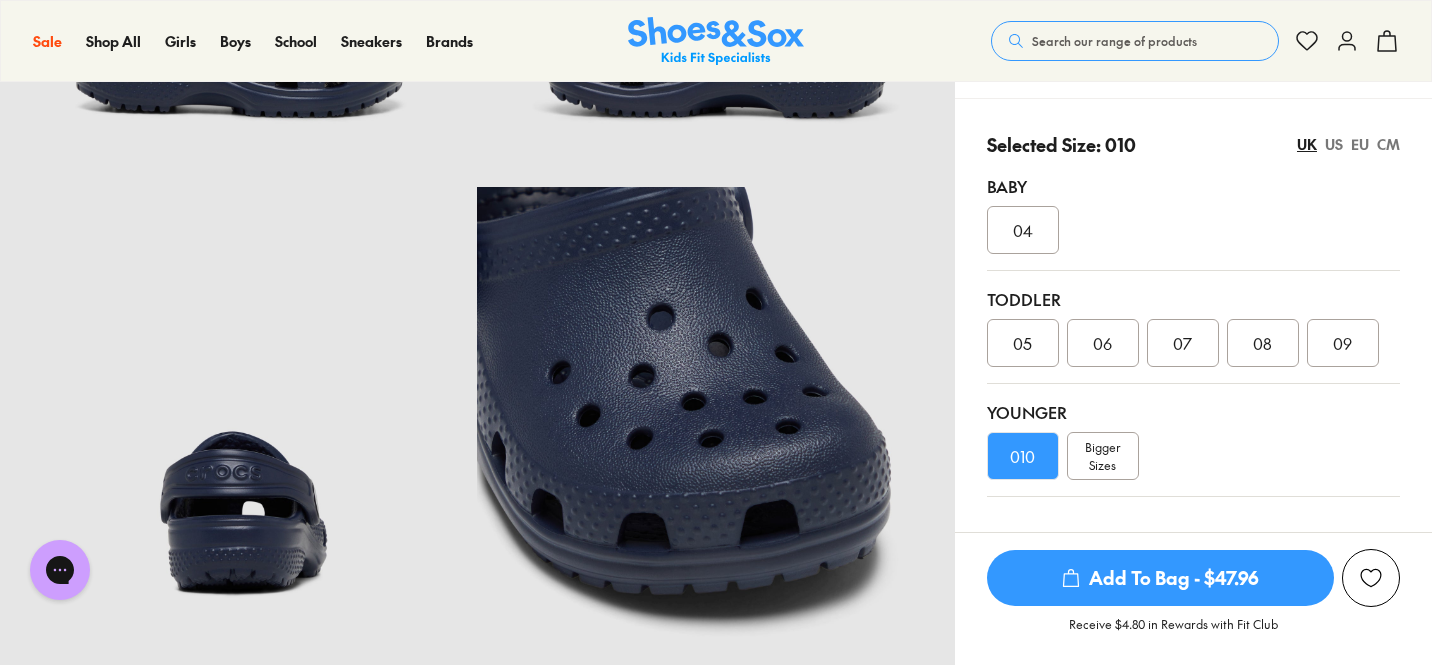 click on "Add To Bag - $47.96" at bounding box center [1160, 578] 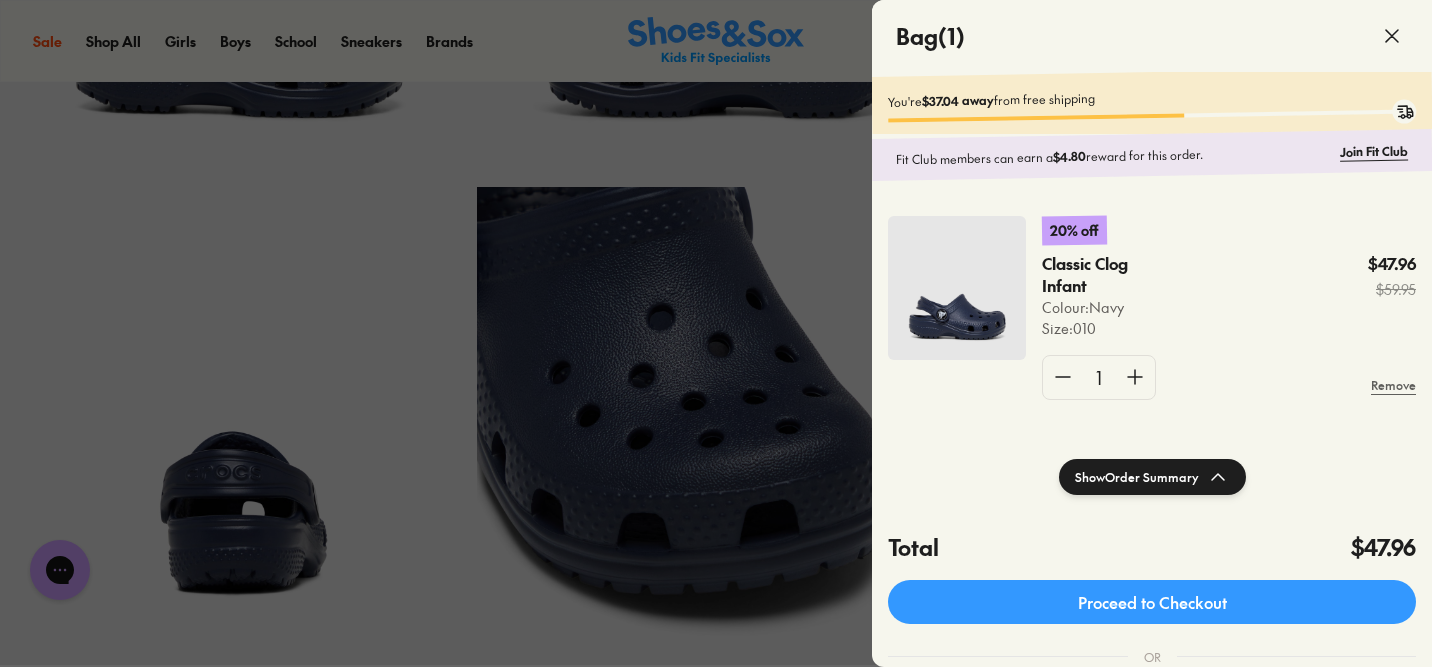 click 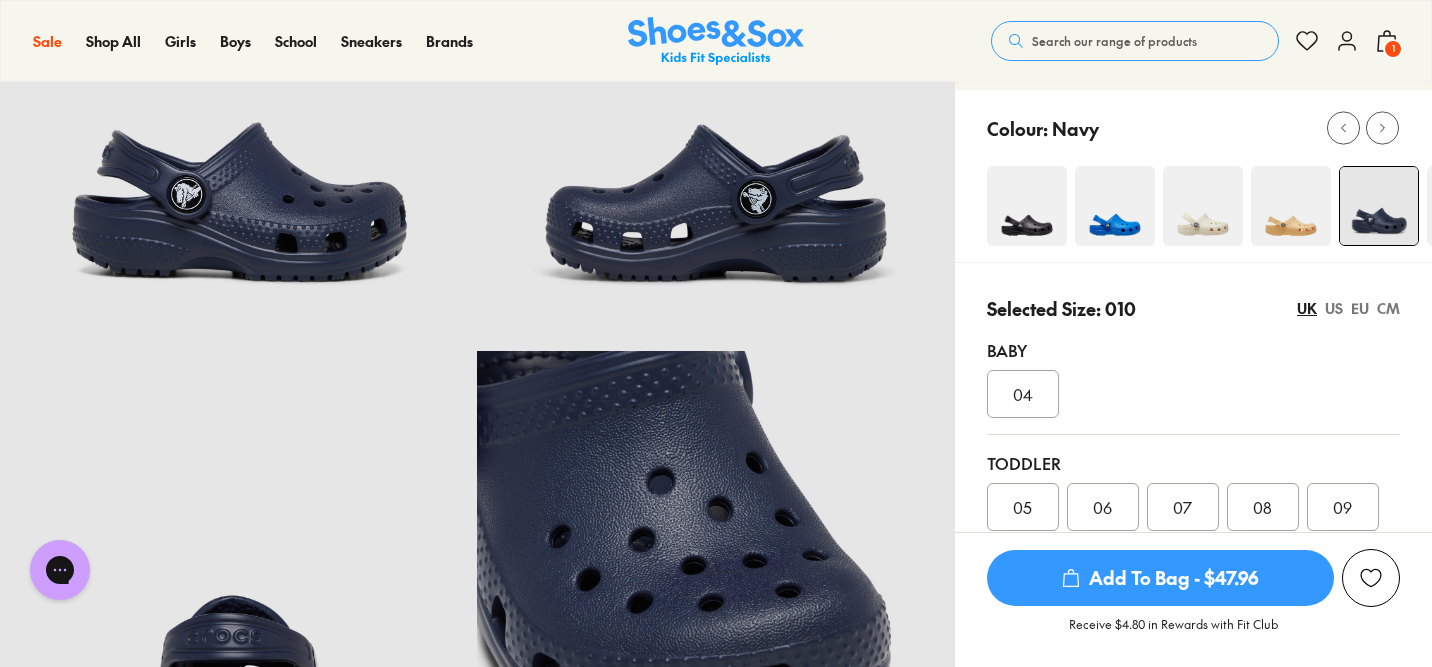 scroll, scrollTop: 0, scrollLeft: 0, axis: both 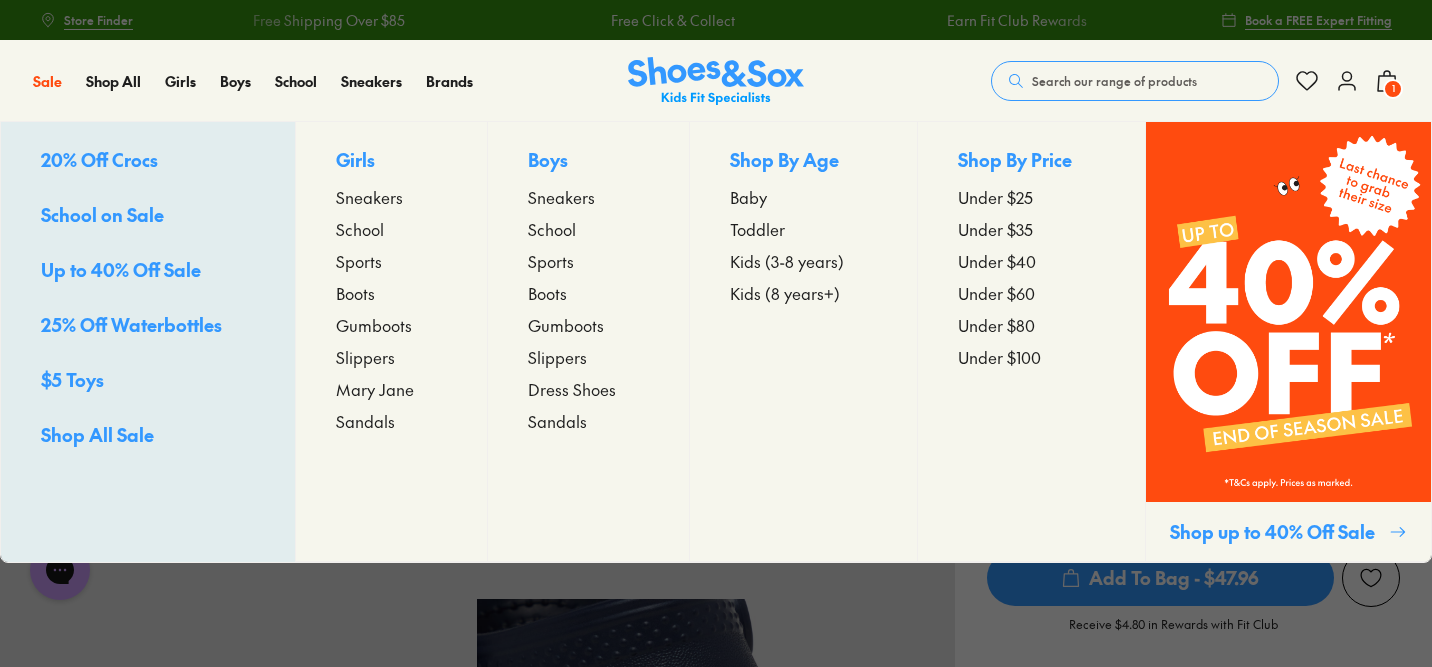 click on "Up to 40% Off Sale" at bounding box center (121, 269) 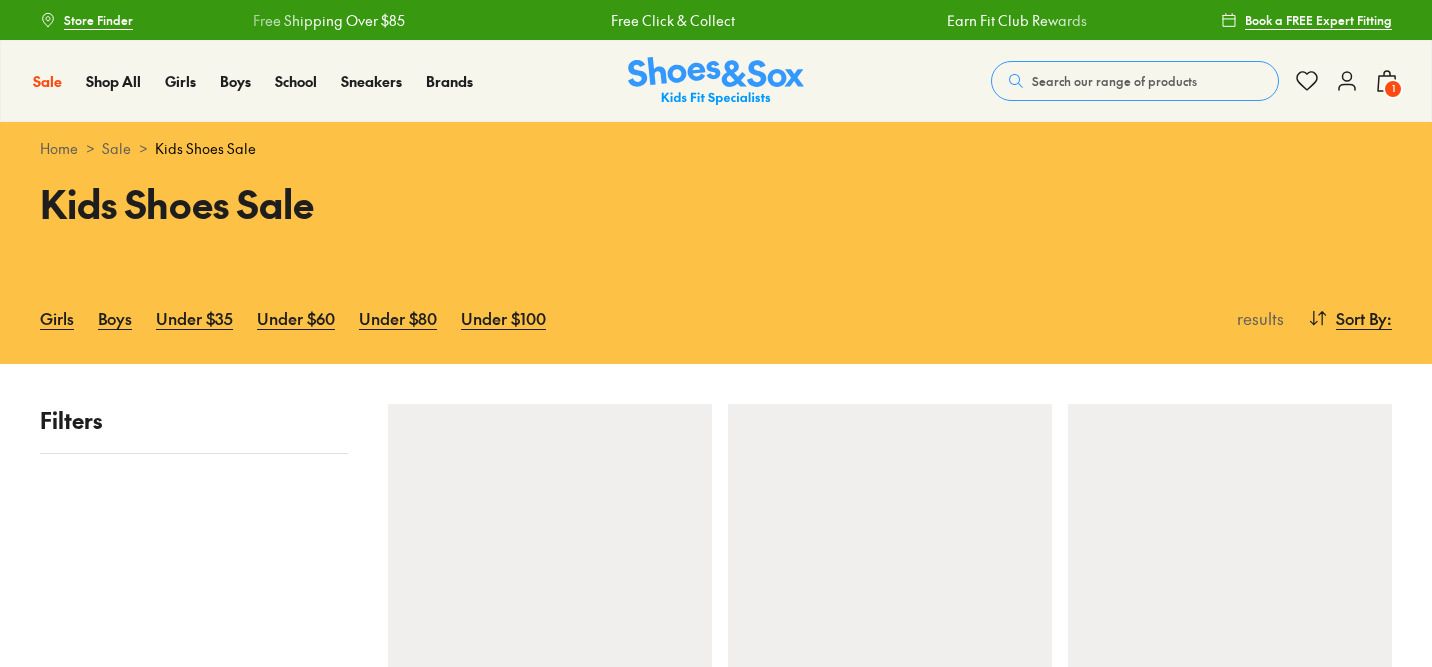 scroll, scrollTop: 0, scrollLeft: 0, axis: both 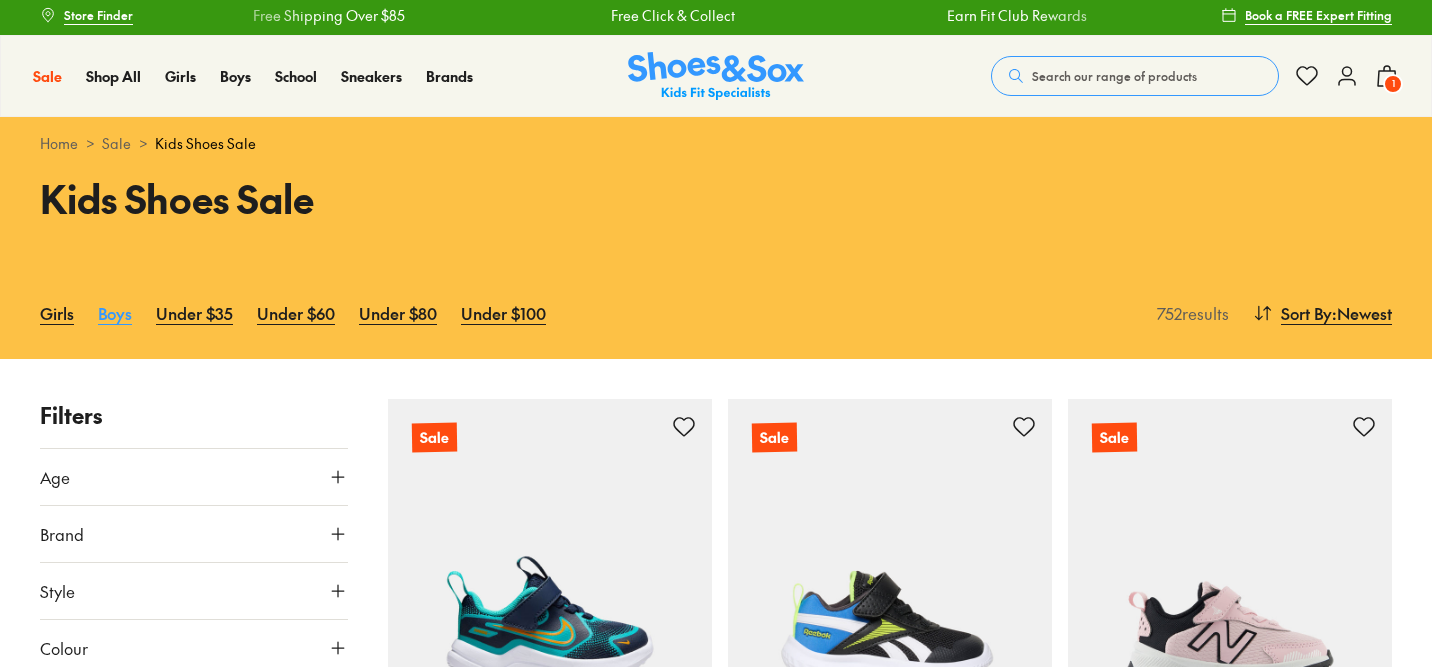 click on "Boys" at bounding box center [115, 313] 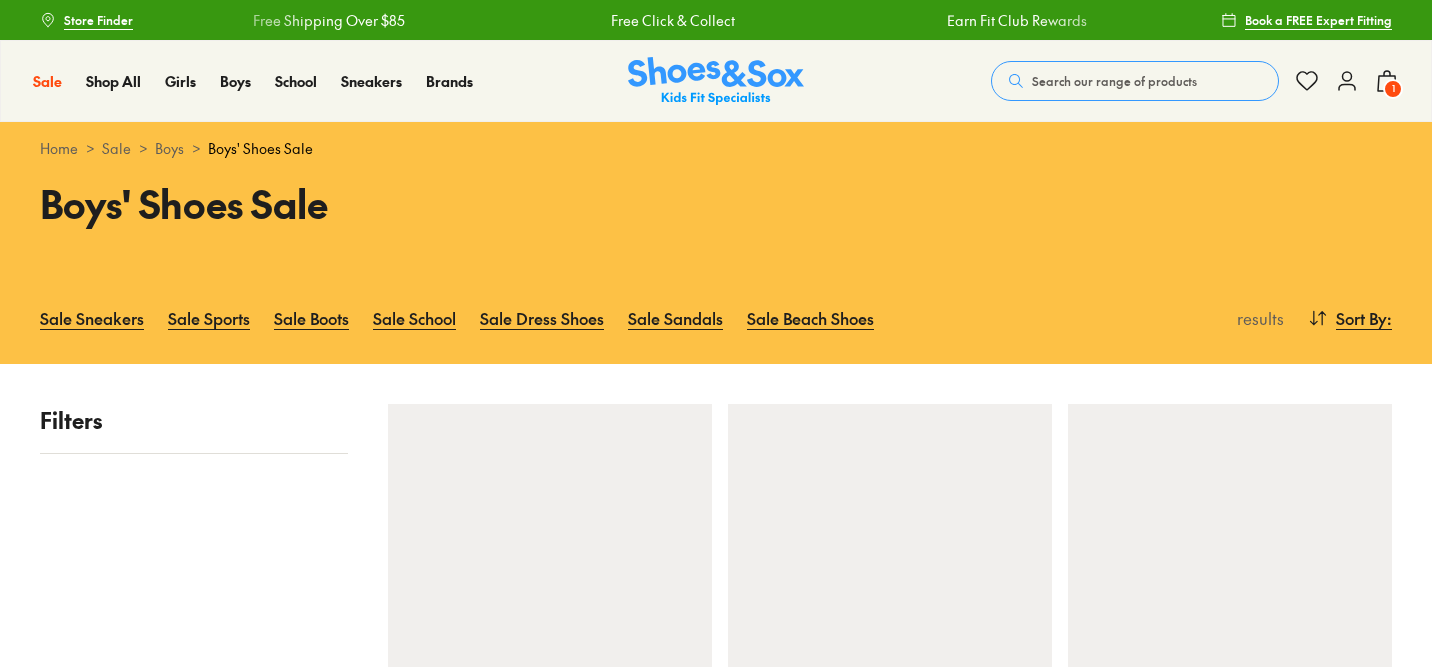 scroll, scrollTop: 0, scrollLeft: 0, axis: both 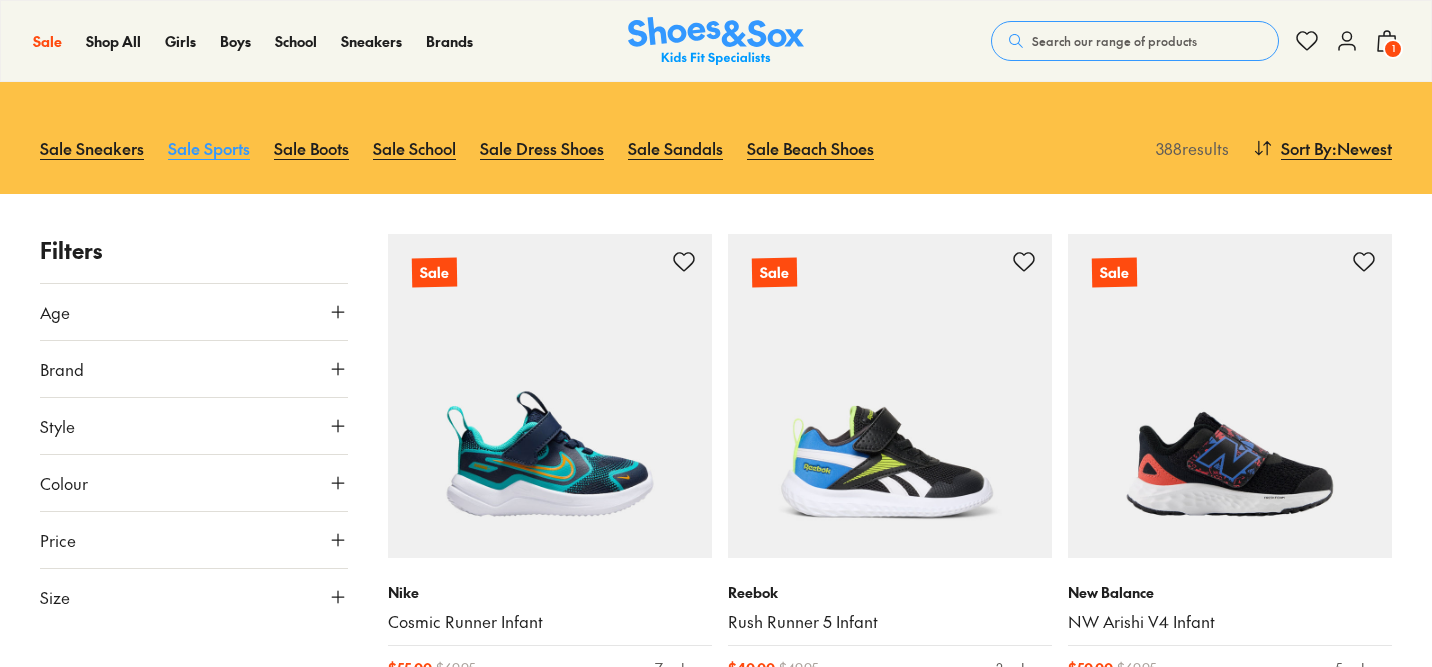 click on "Sale Sports" at bounding box center (209, 148) 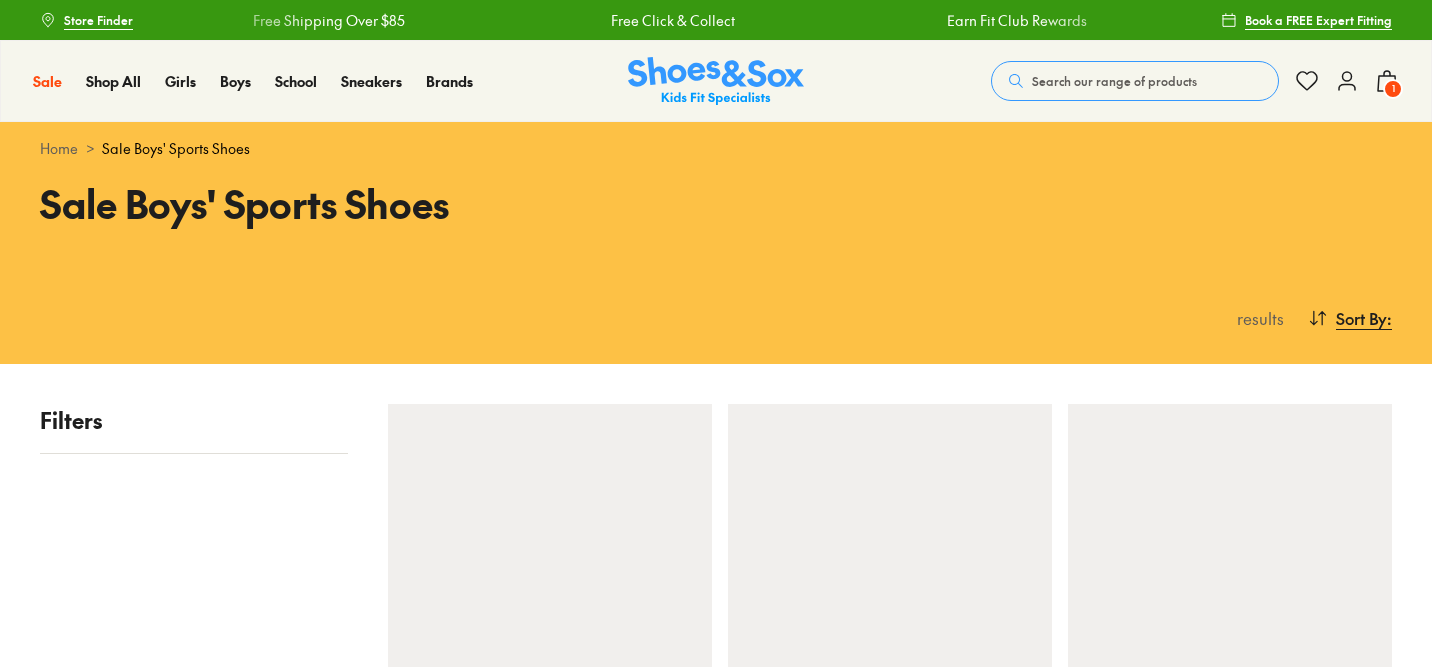 scroll, scrollTop: 0, scrollLeft: 0, axis: both 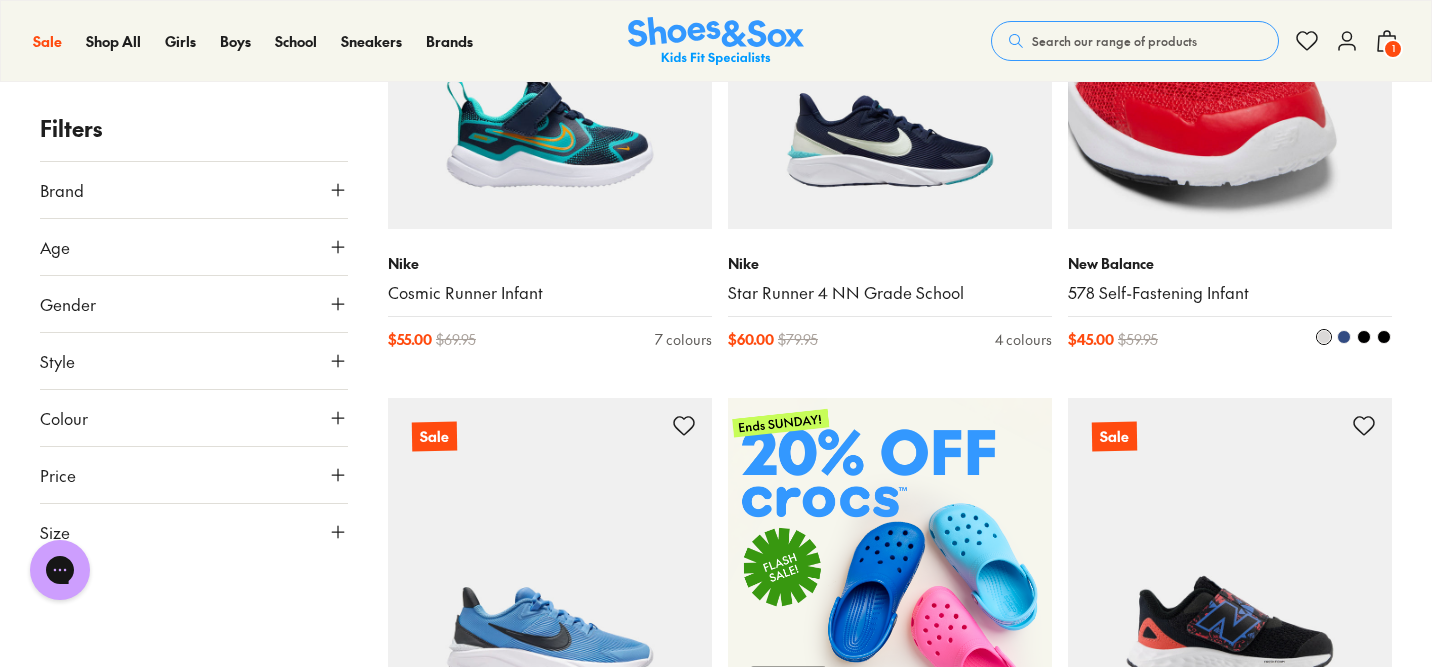 click at bounding box center (1230, 67) 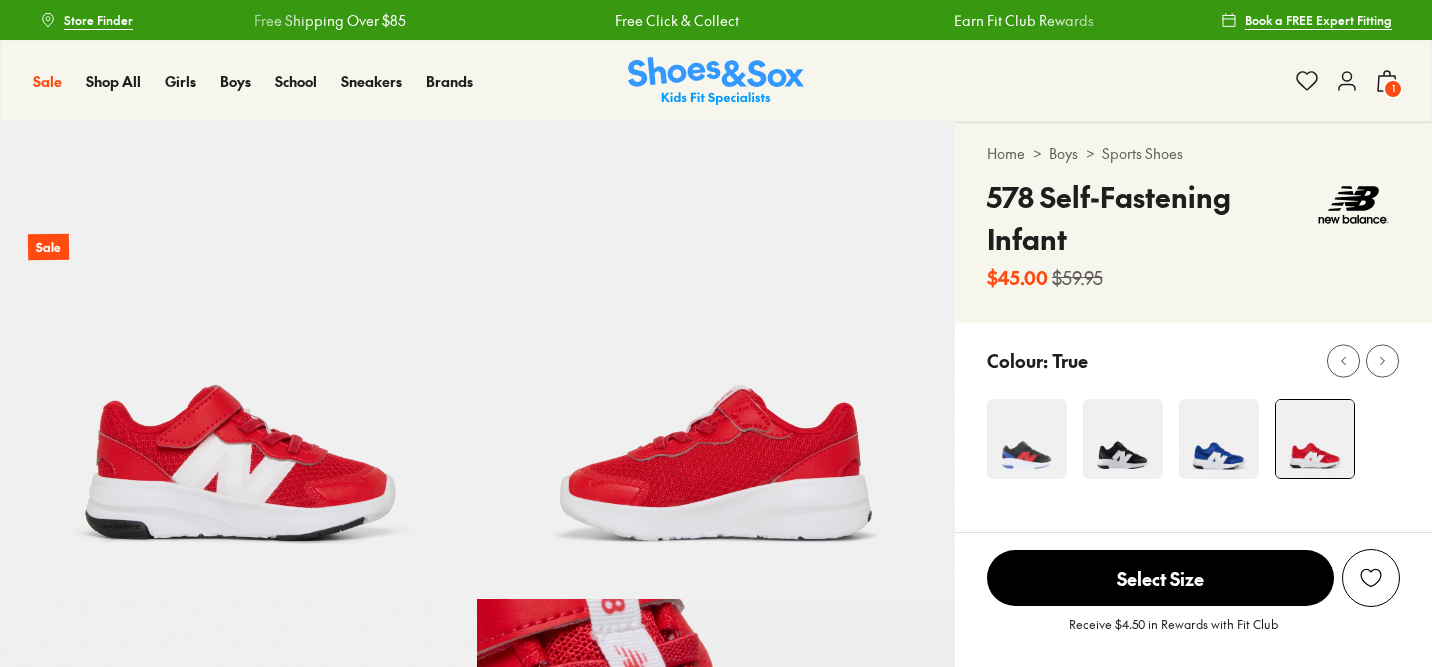 scroll, scrollTop: 0, scrollLeft: 0, axis: both 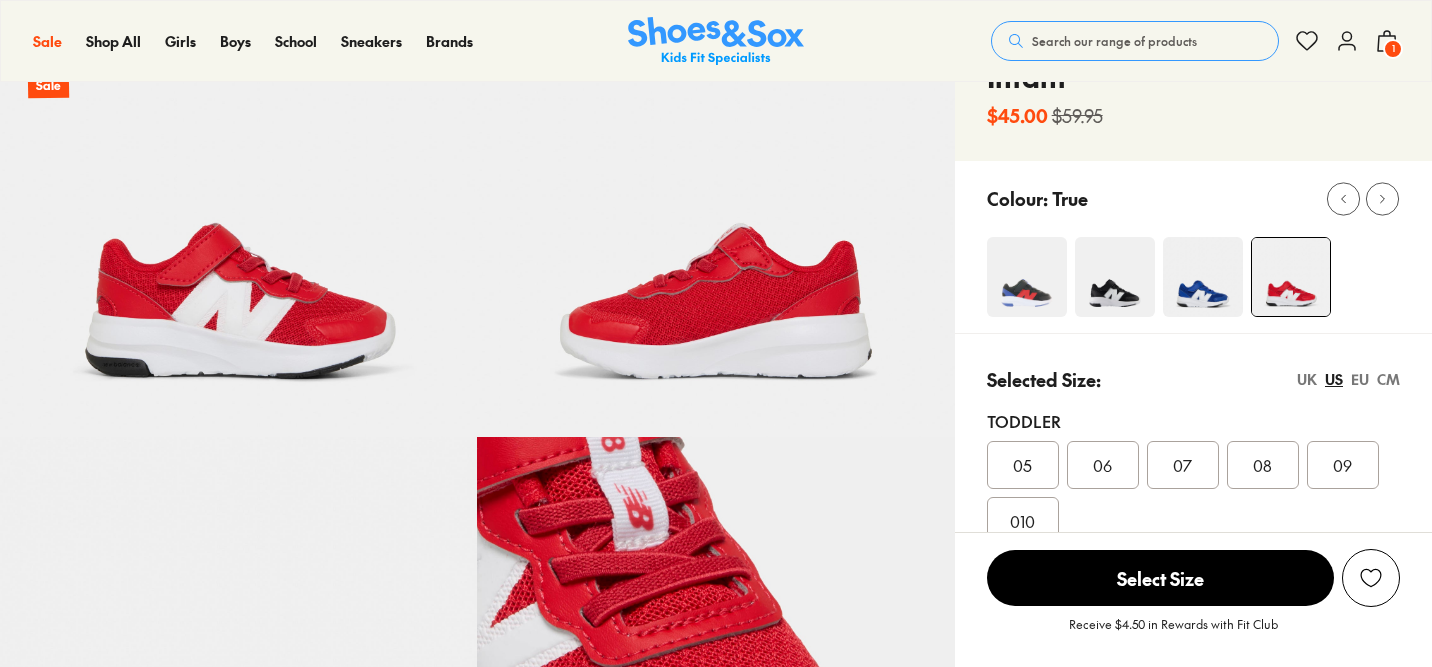 click at bounding box center [1203, 277] 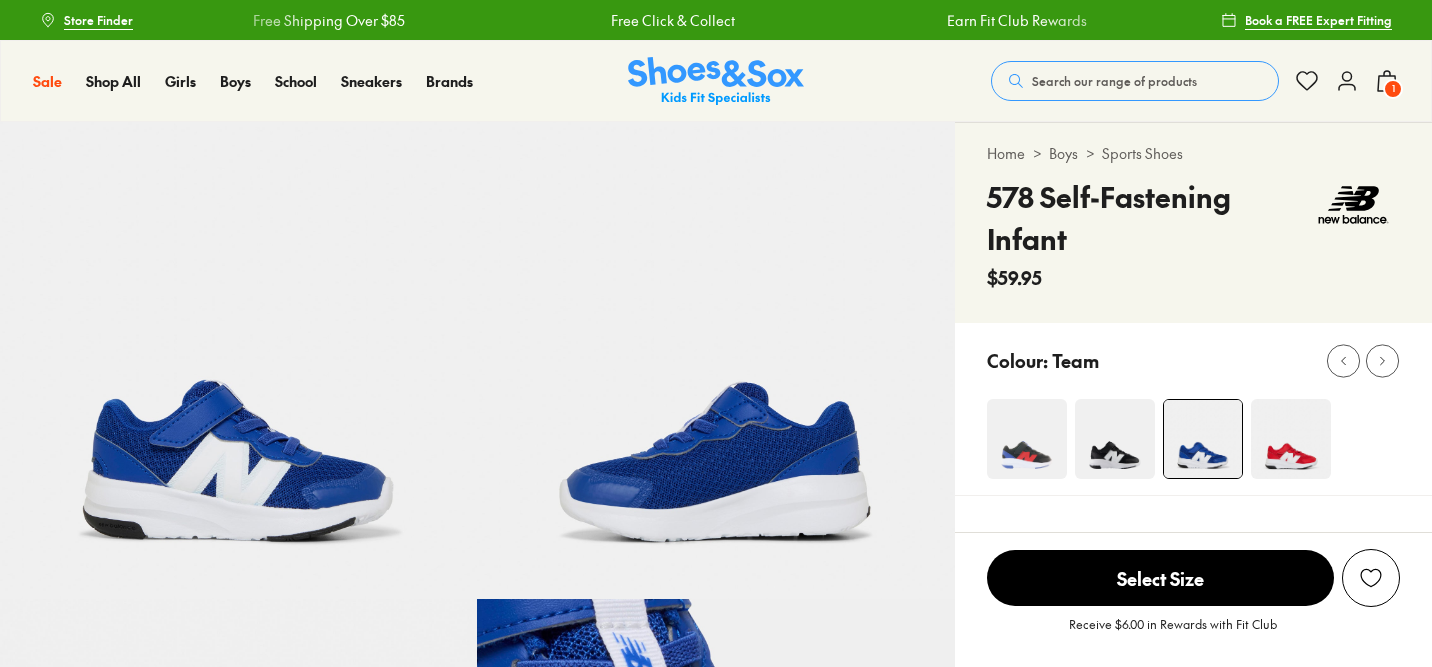 scroll, scrollTop: 0, scrollLeft: 0, axis: both 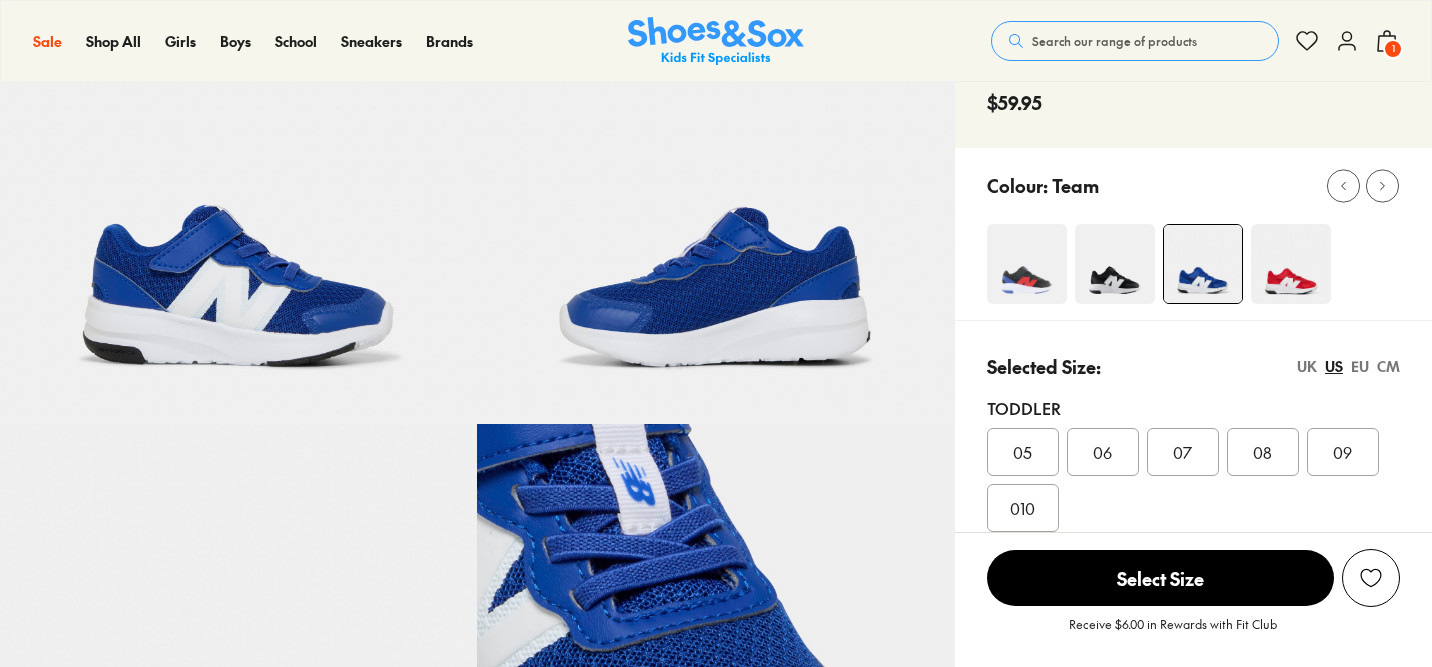 click at bounding box center (1291, 264) 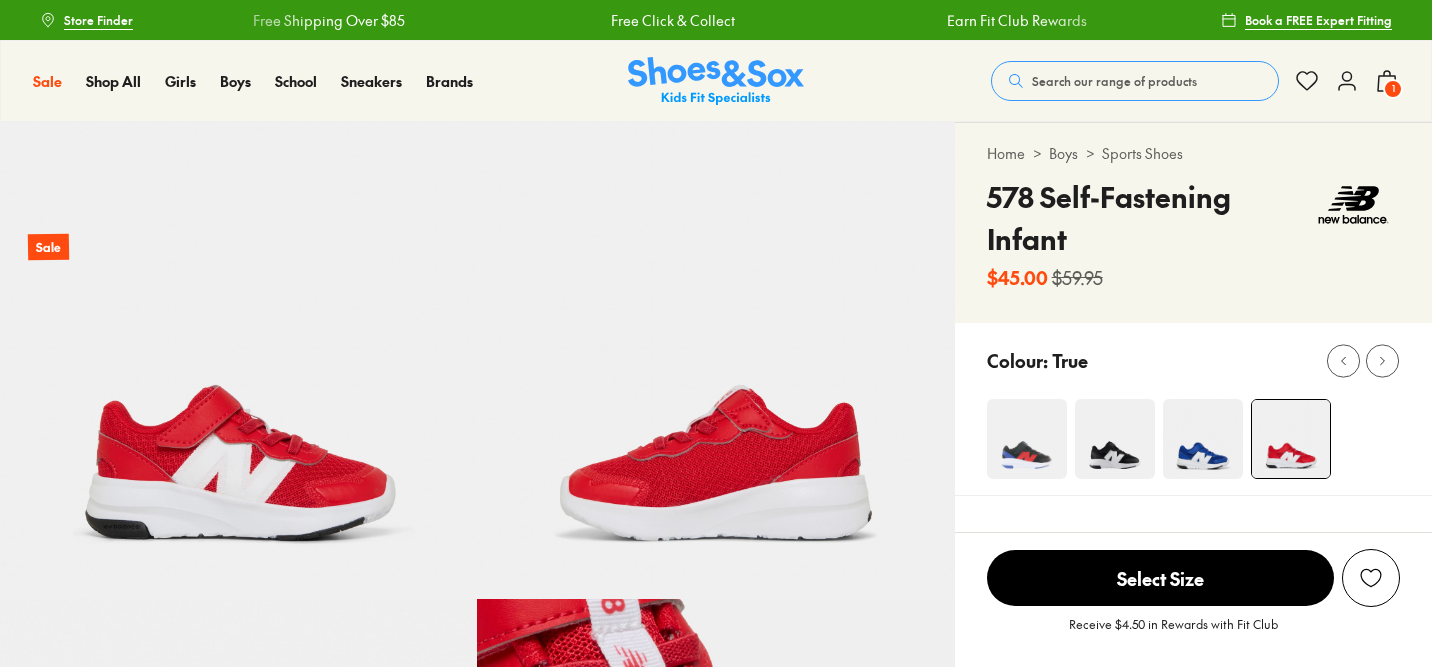 scroll, scrollTop: 0, scrollLeft: 0, axis: both 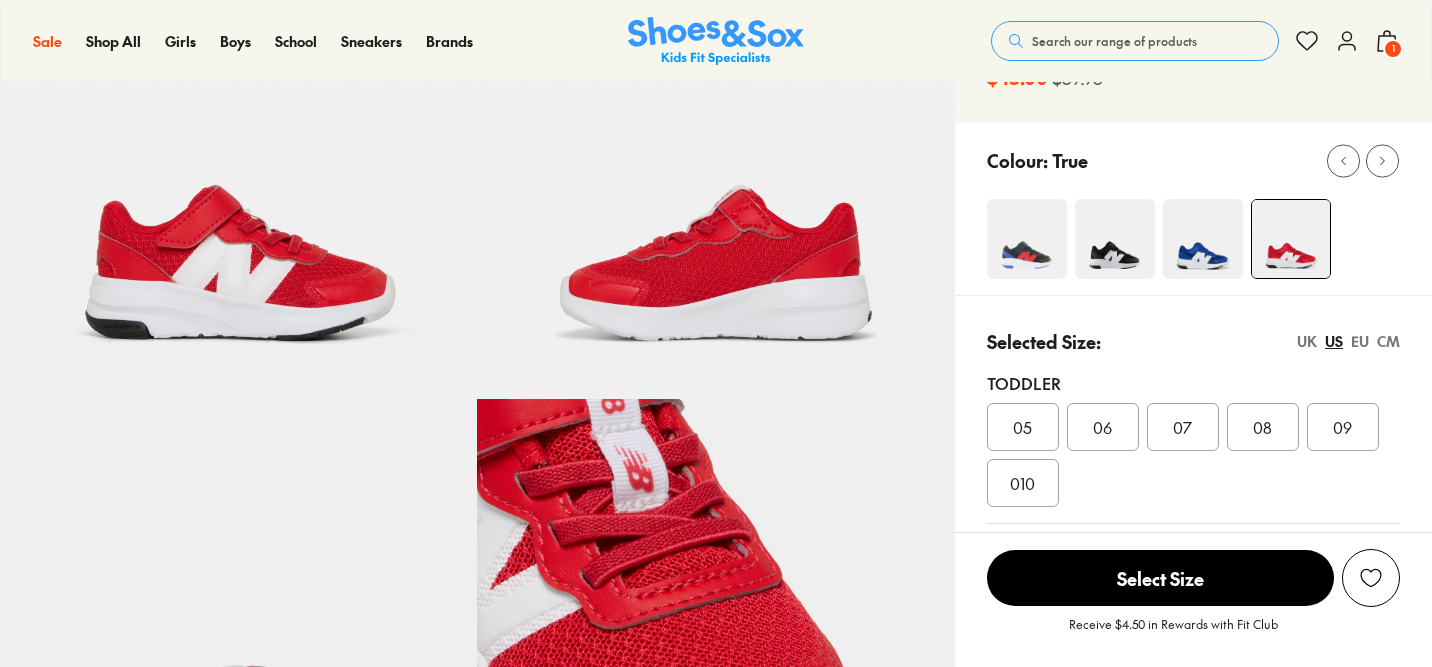 click at bounding box center [1027, 239] 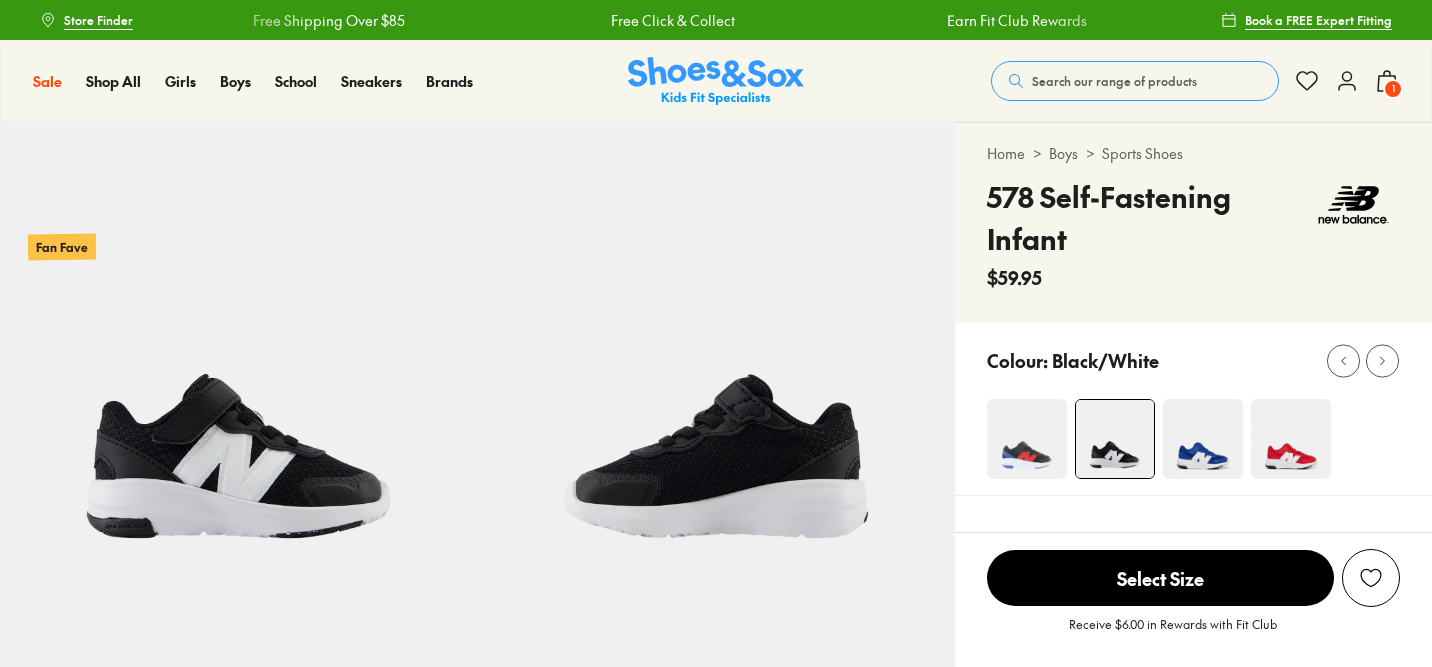 scroll, scrollTop: 0, scrollLeft: 0, axis: both 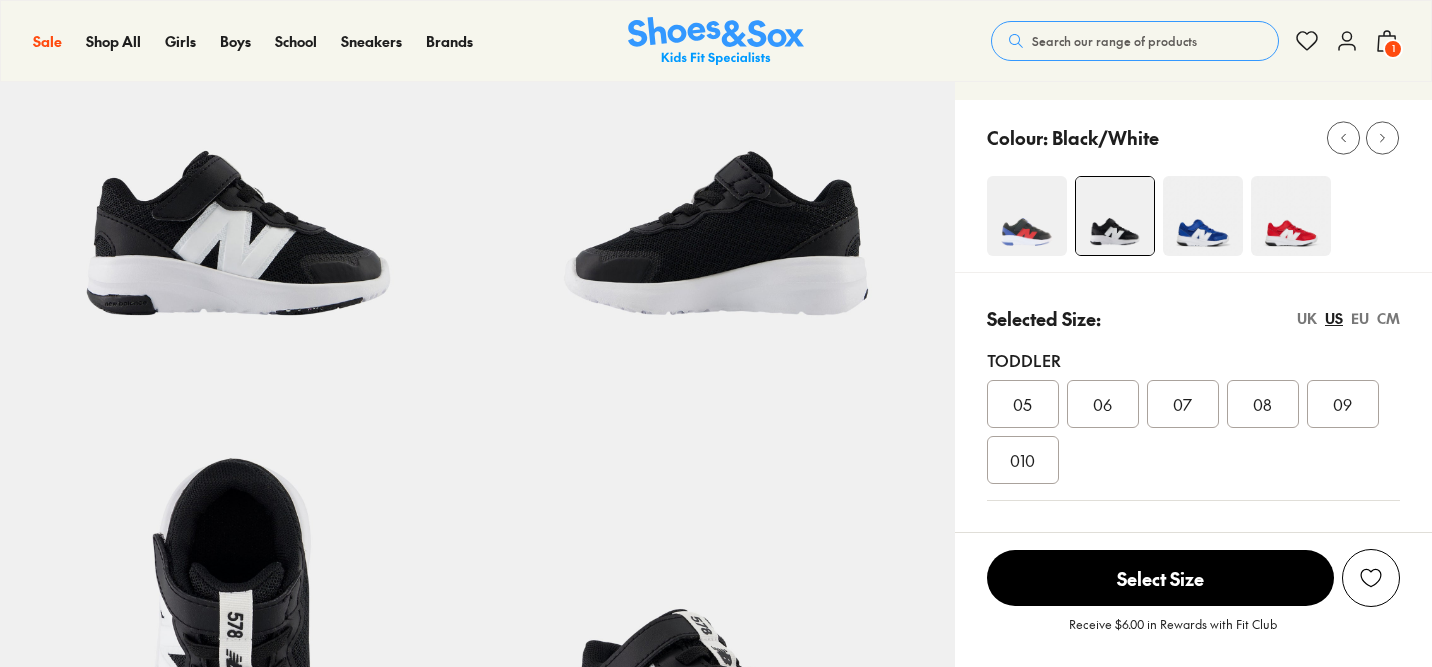 click at bounding box center (1291, 216) 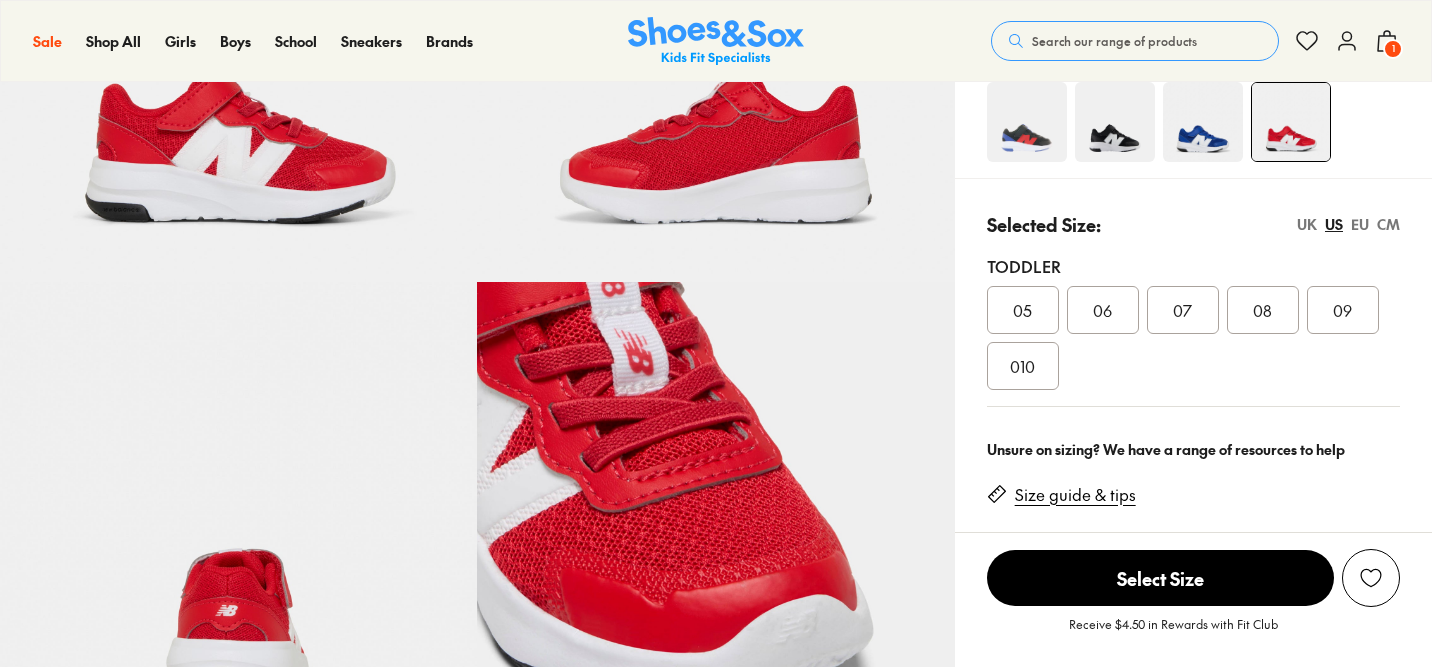 scroll, scrollTop: 0, scrollLeft: 0, axis: both 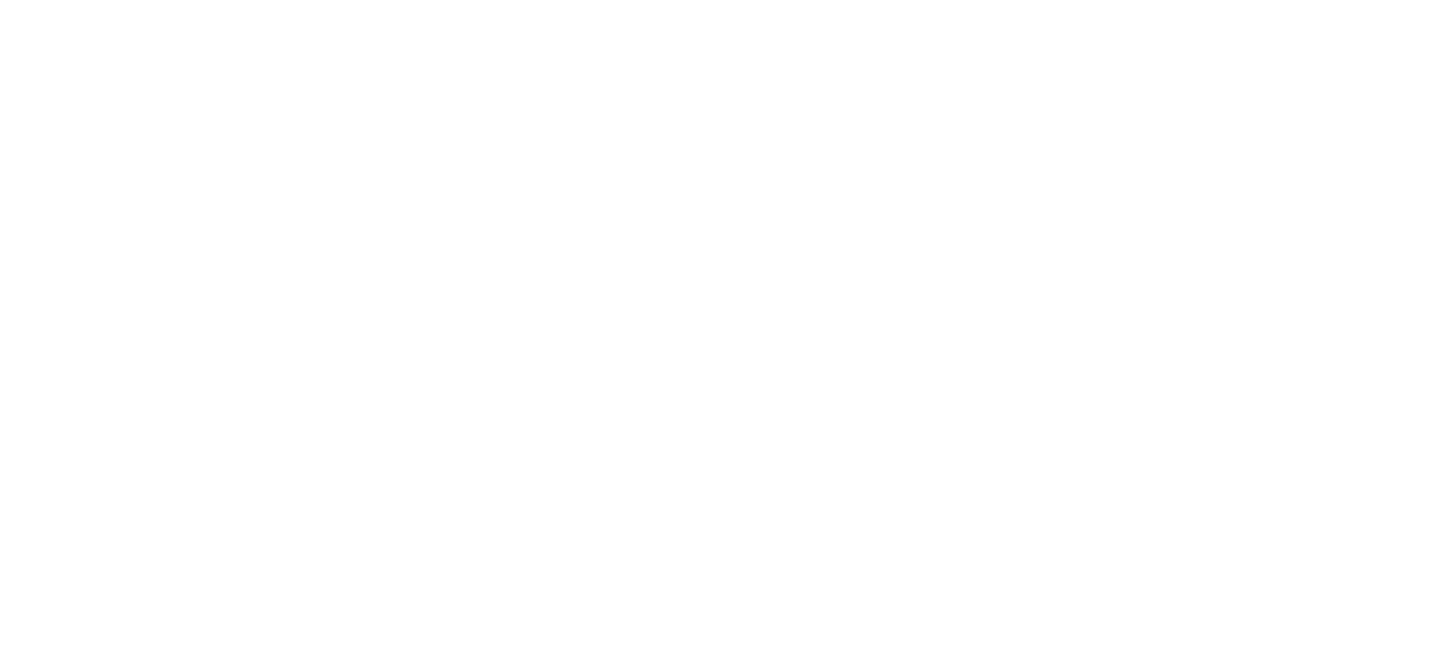 click 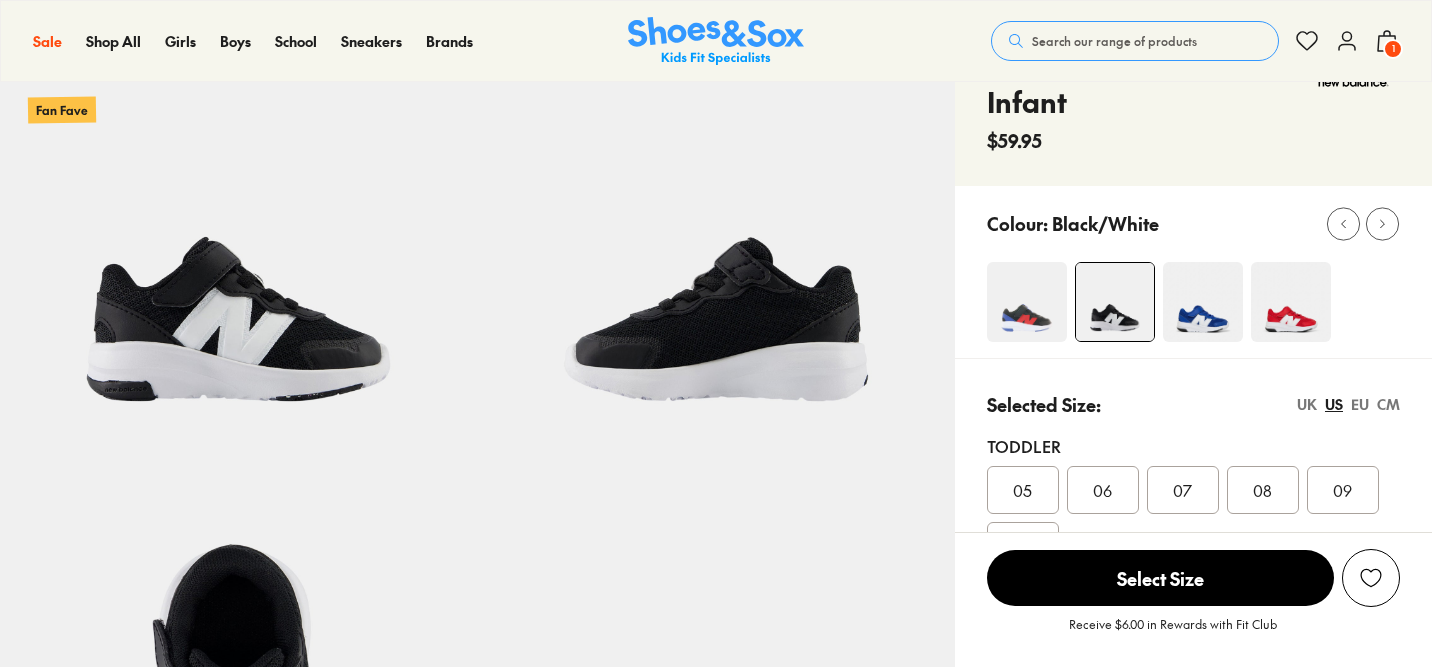 scroll, scrollTop: 223, scrollLeft: 0, axis: vertical 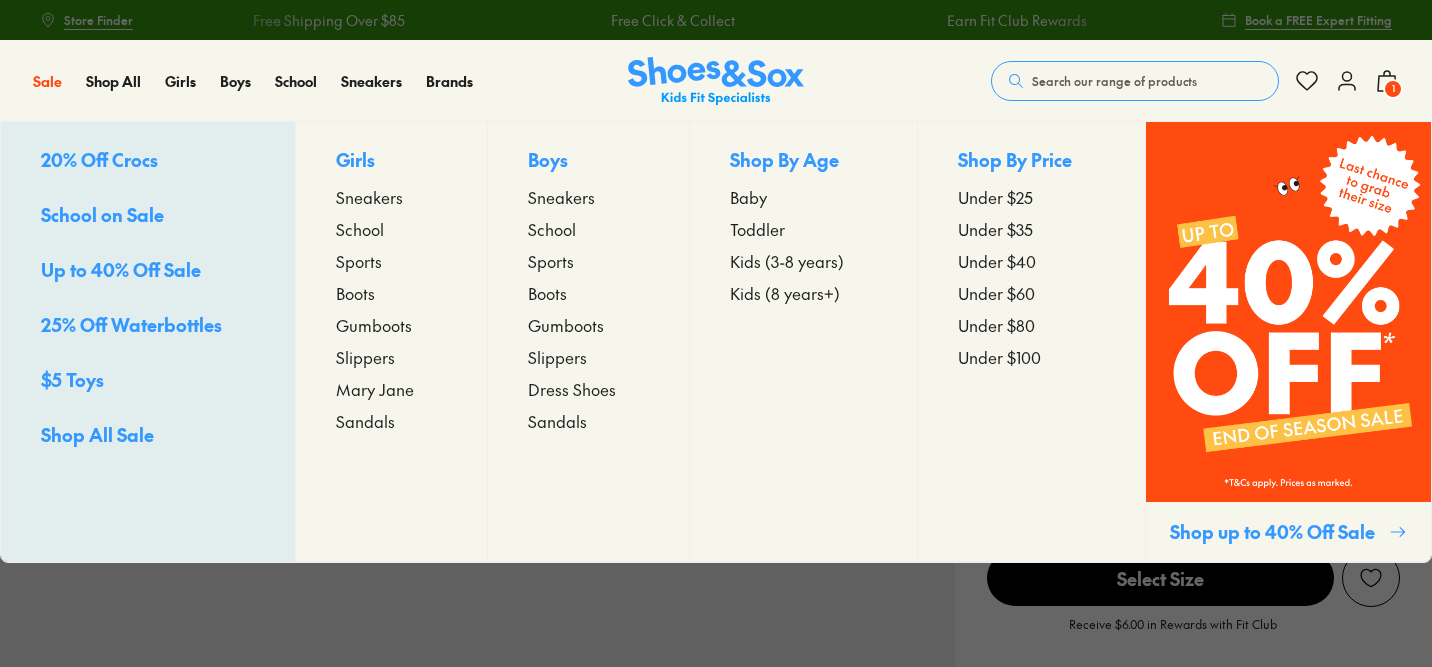 click on "Up to 40% Off Sale" at bounding box center [121, 269] 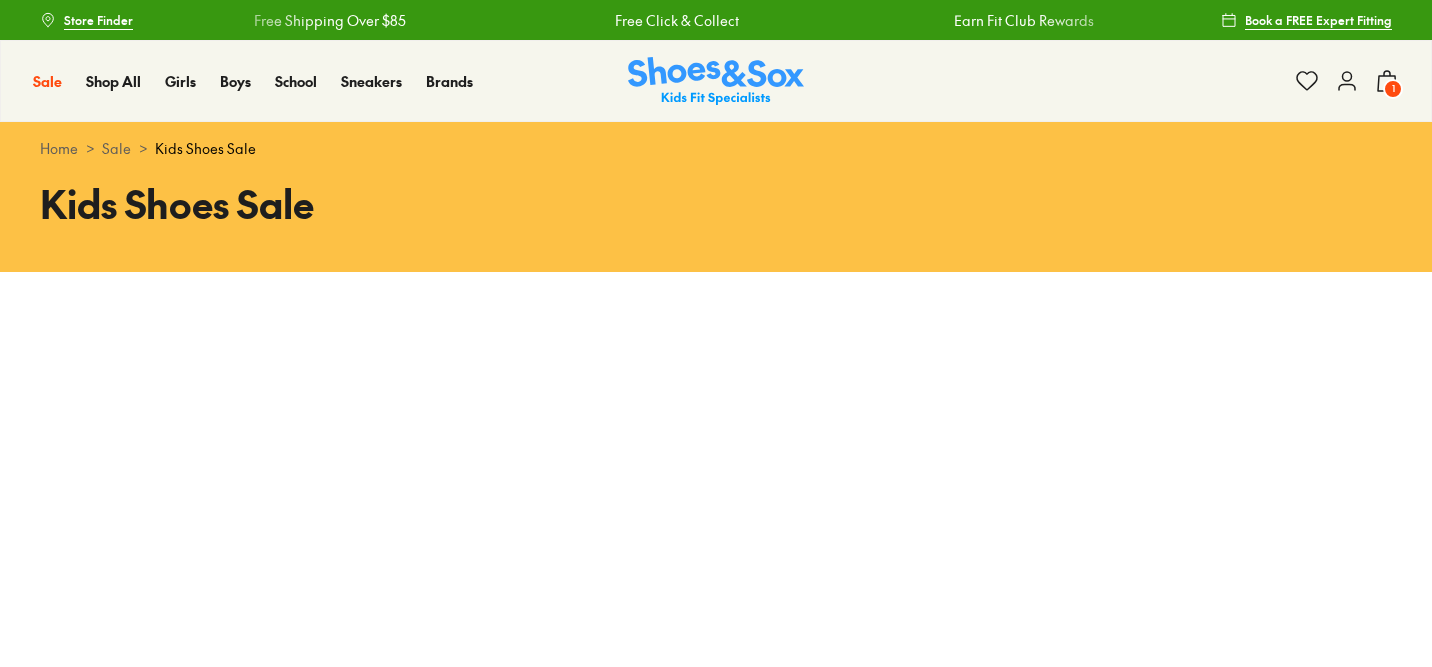 scroll, scrollTop: 0, scrollLeft: 0, axis: both 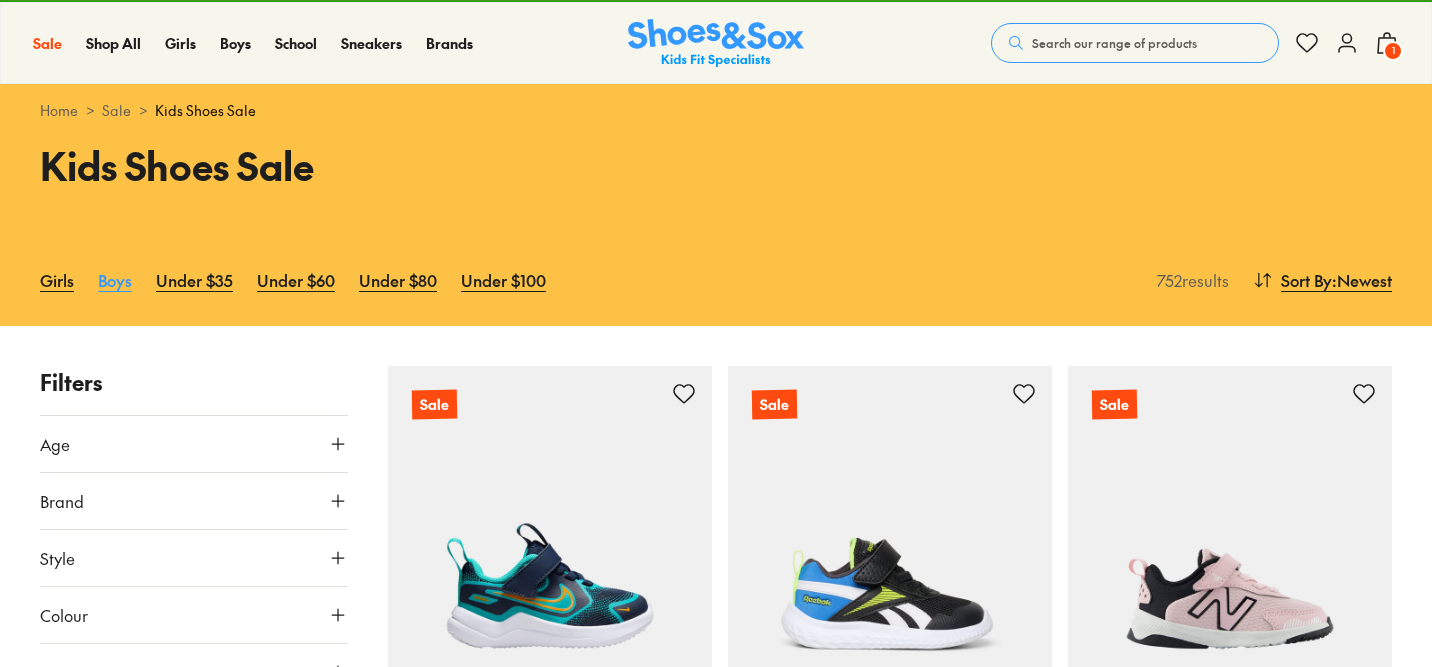 click on "Boys" at bounding box center (115, 280) 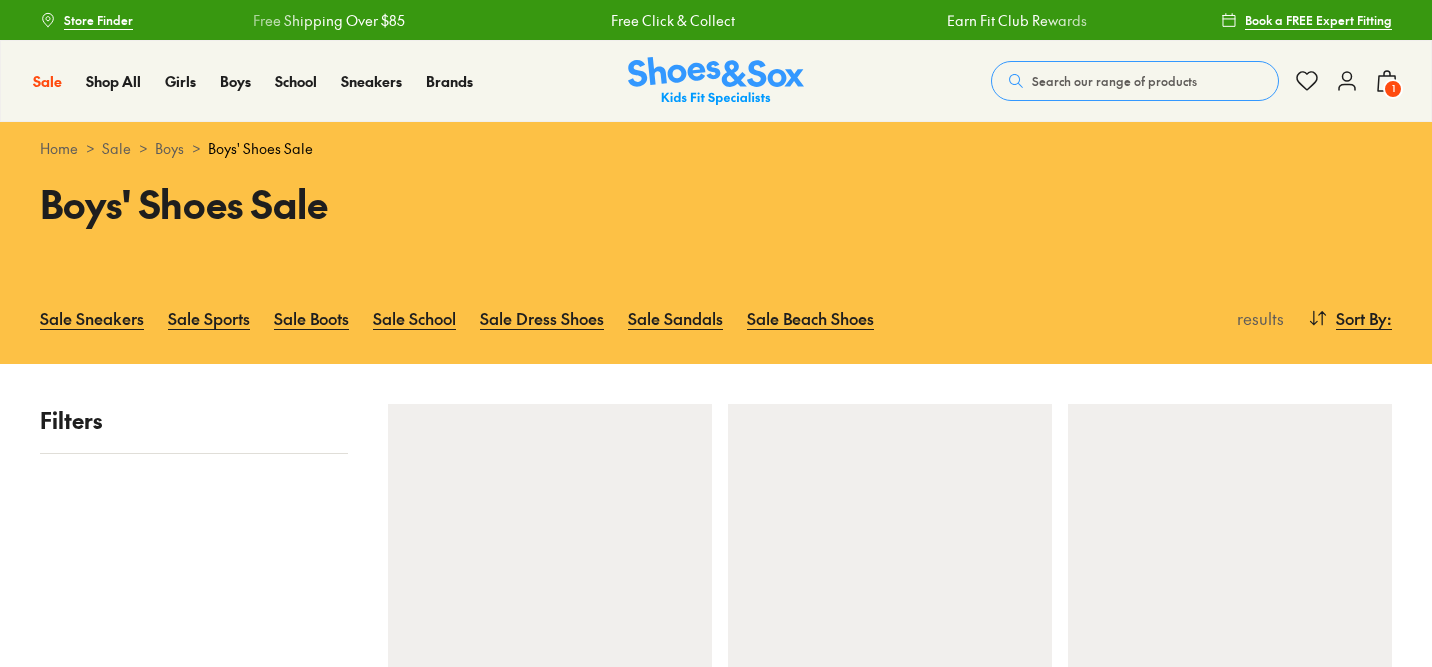scroll, scrollTop: 190, scrollLeft: 0, axis: vertical 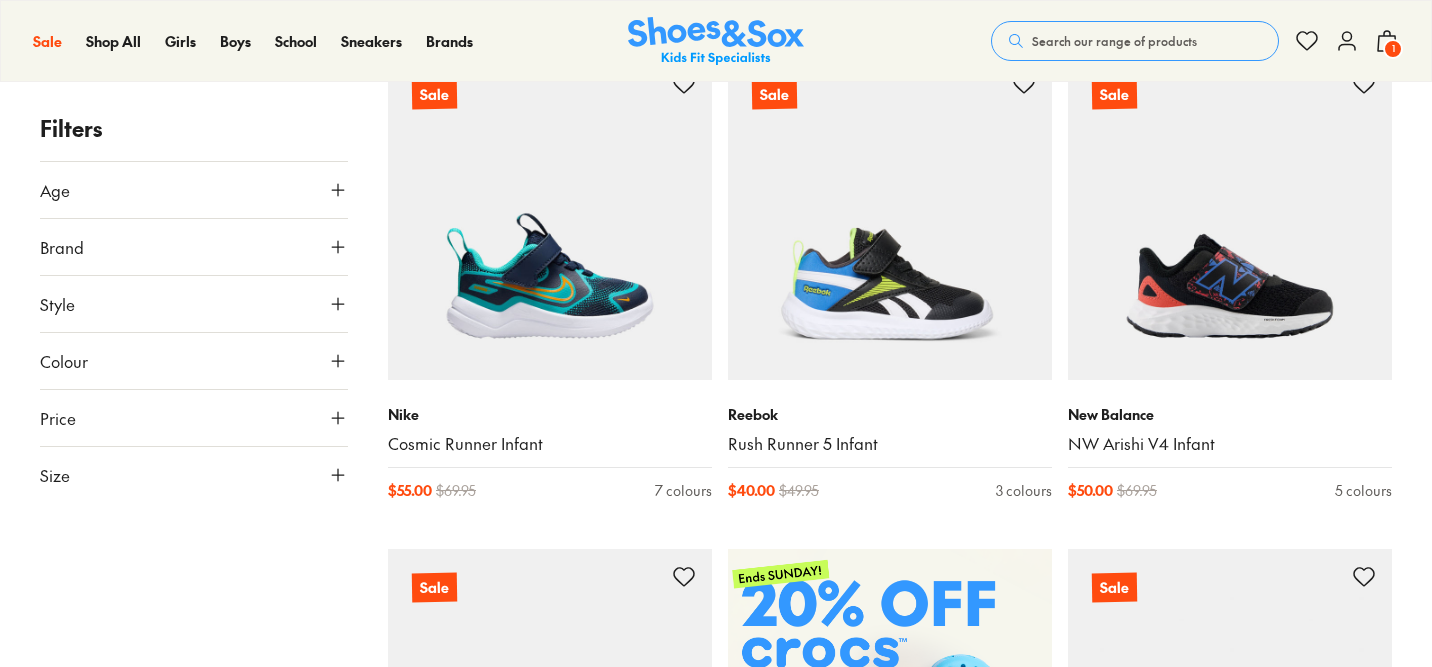 click 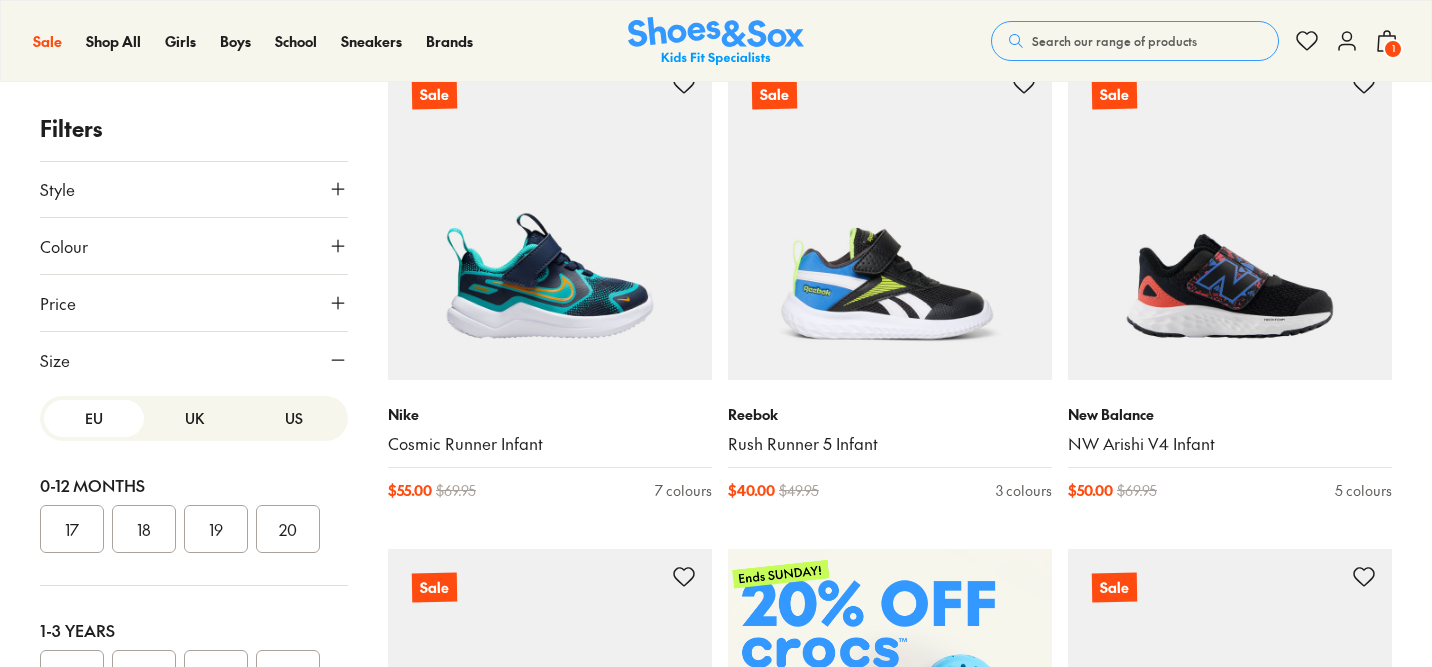 scroll, scrollTop: 220, scrollLeft: 0, axis: vertical 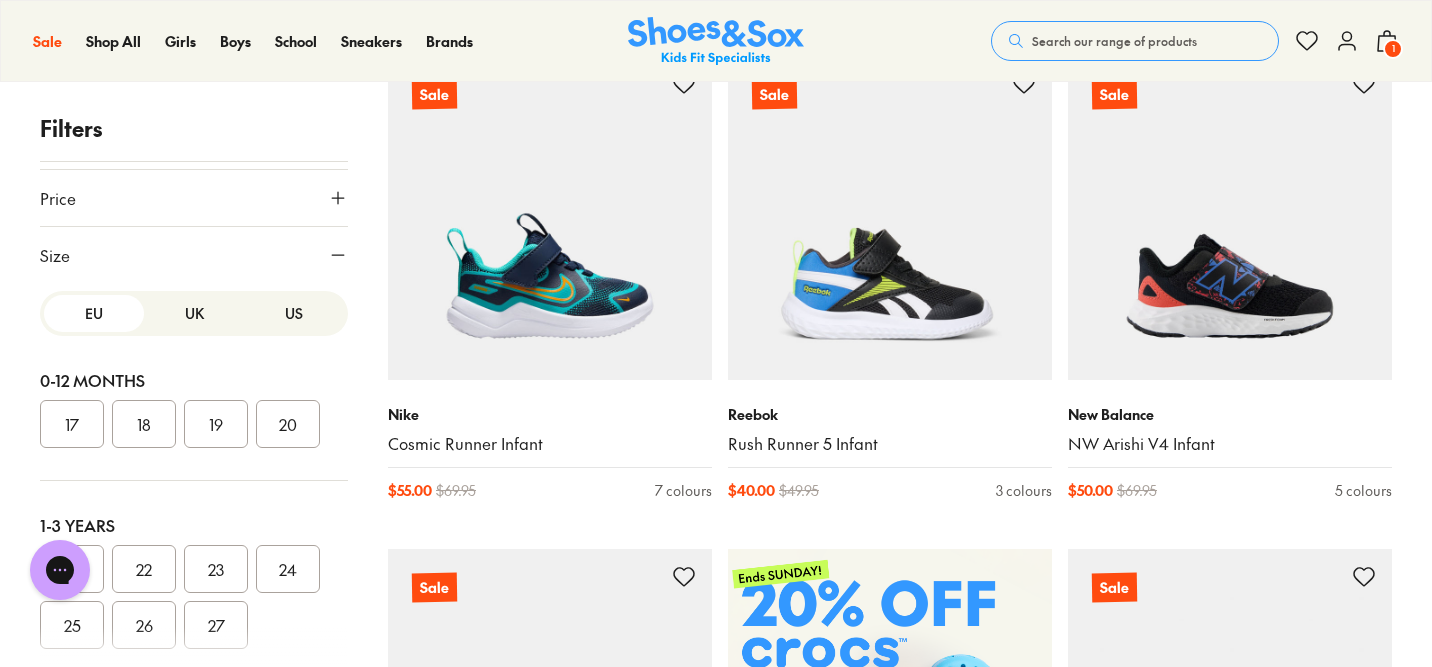 click on "UK" at bounding box center (194, 313) 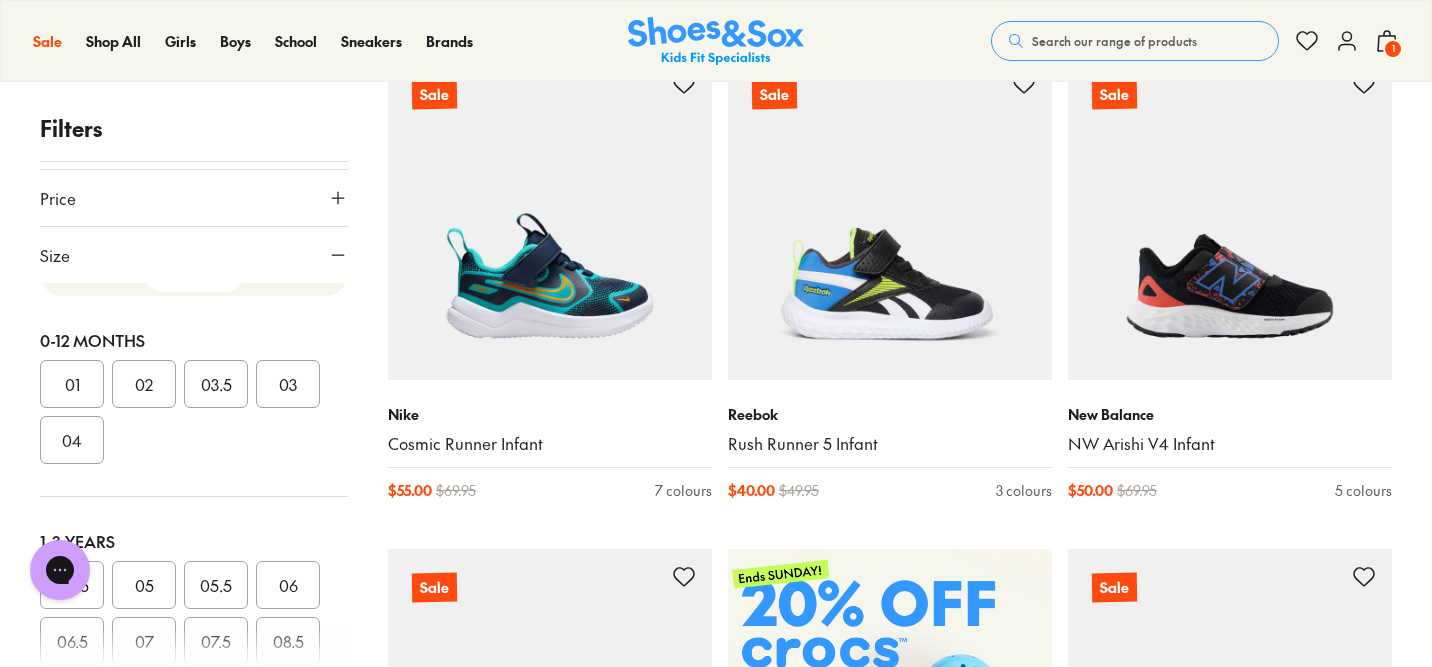 scroll, scrollTop: 0, scrollLeft: 0, axis: both 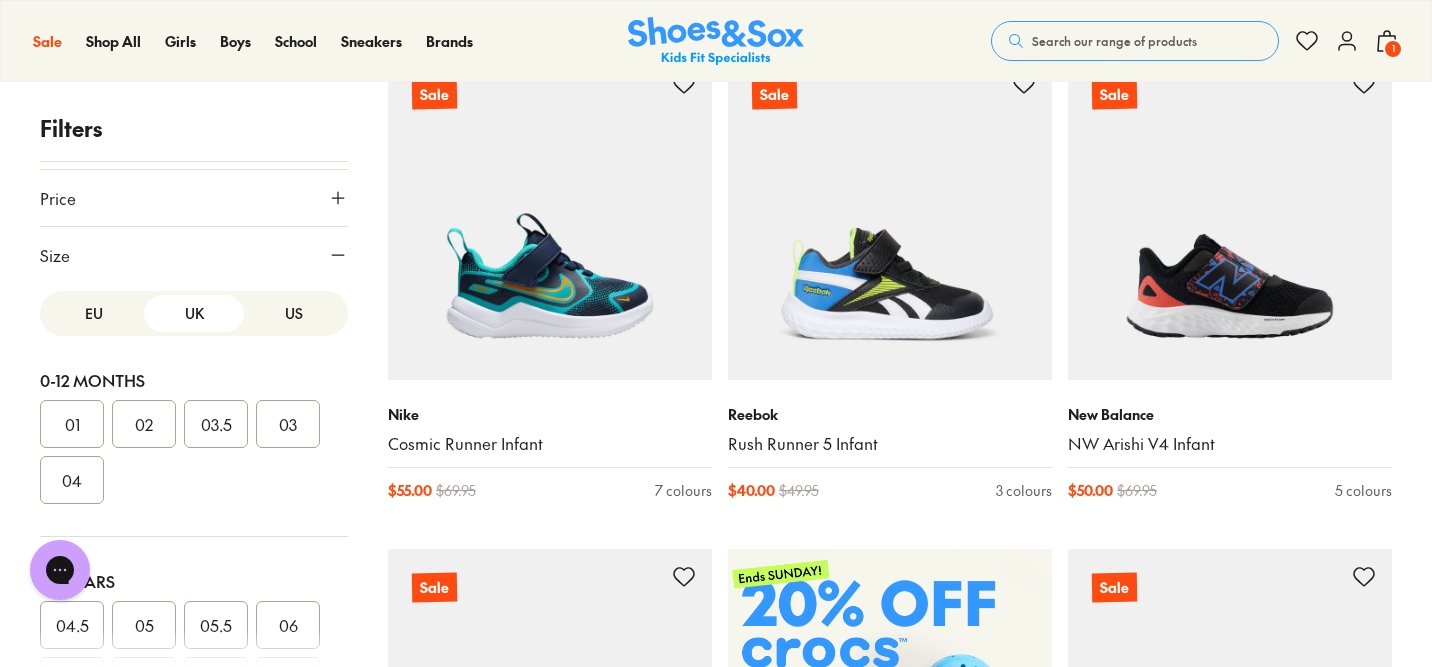 click on "US" at bounding box center [294, 313] 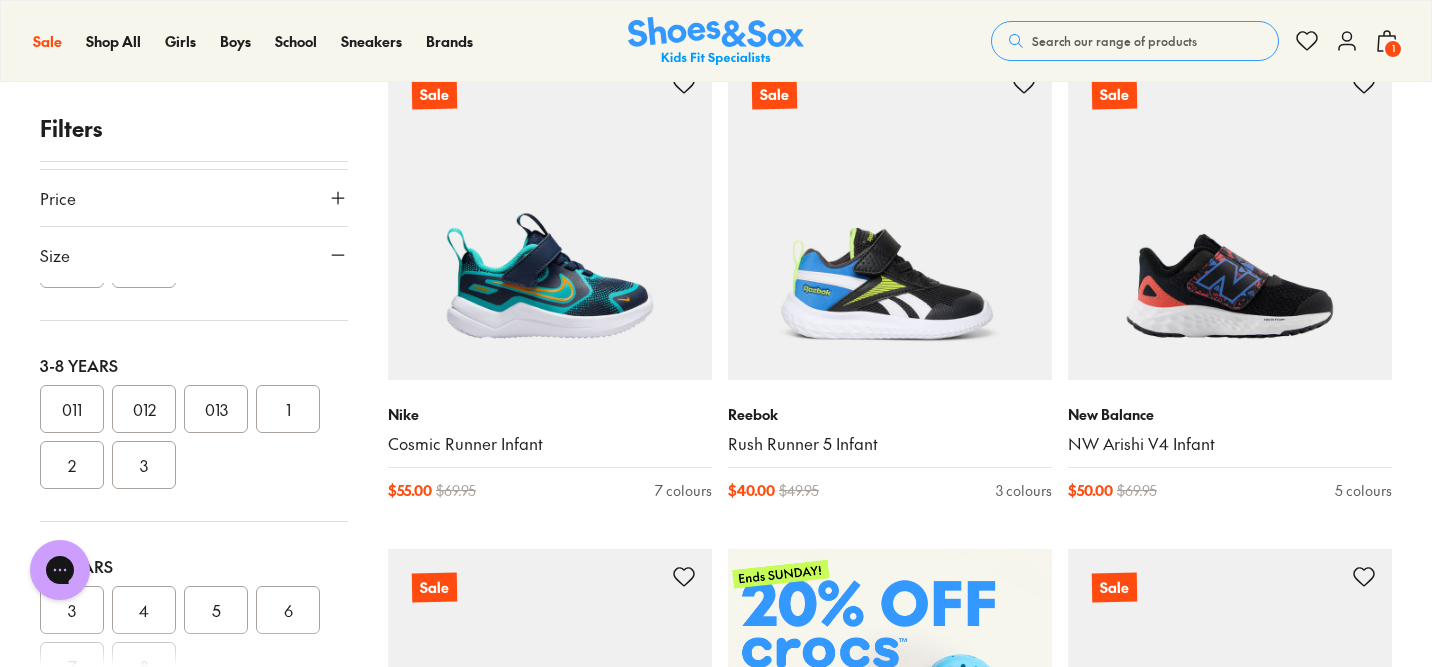 scroll, scrollTop: 366, scrollLeft: 0, axis: vertical 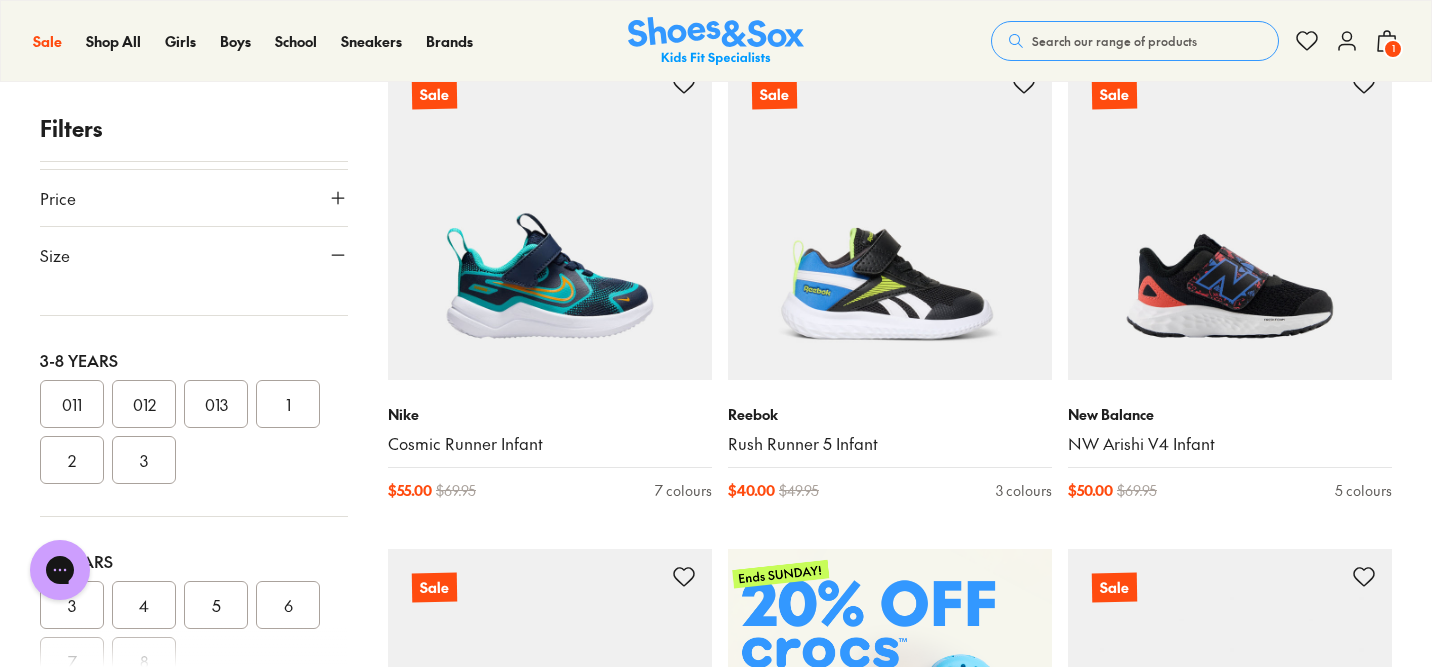 click on "011" at bounding box center (72, 404) 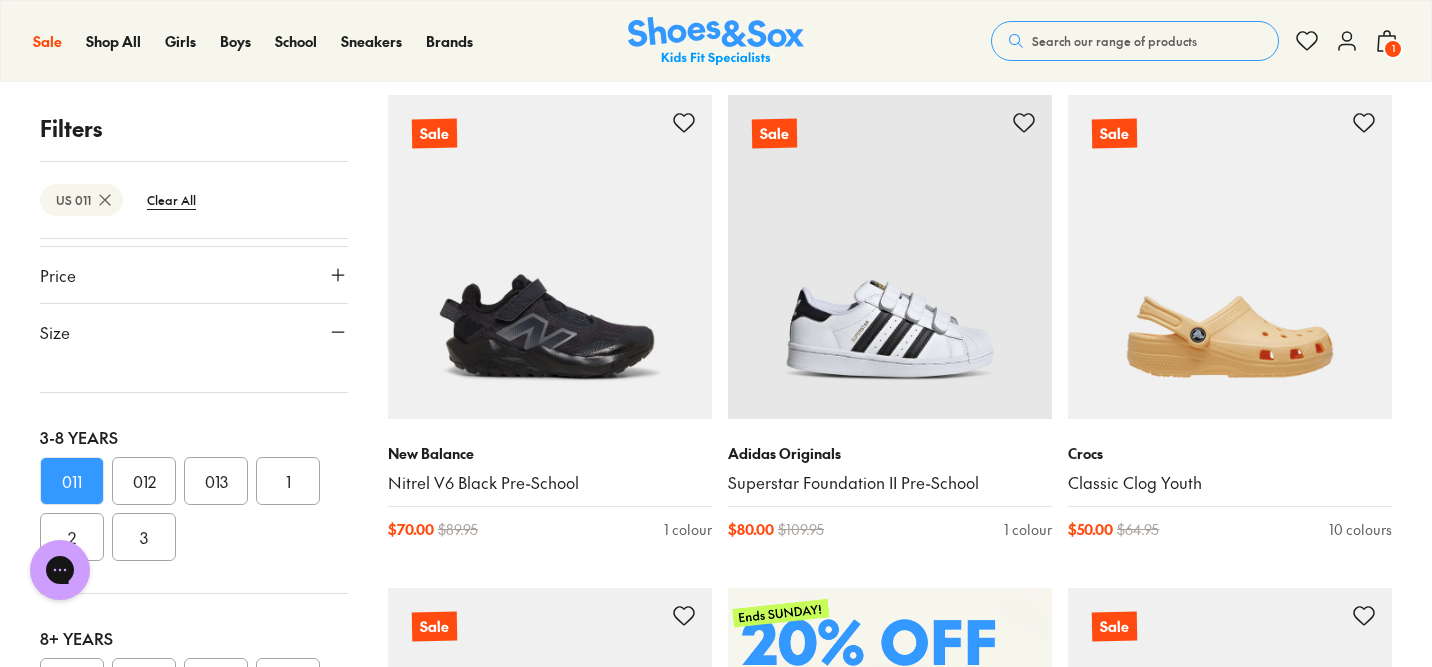 scroll, scrollTop: 0, scrollLeft: 0, axis: both 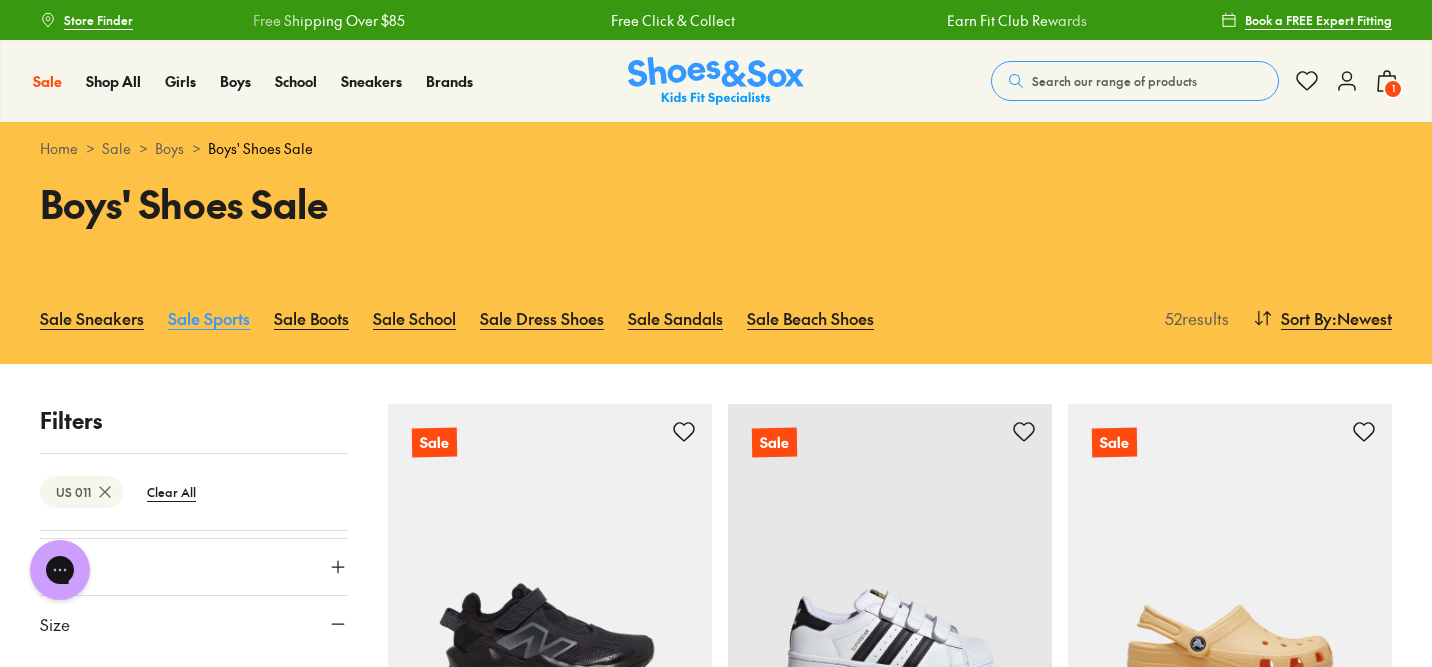 click on "Sale Sports" at bounding box center [209, 318] 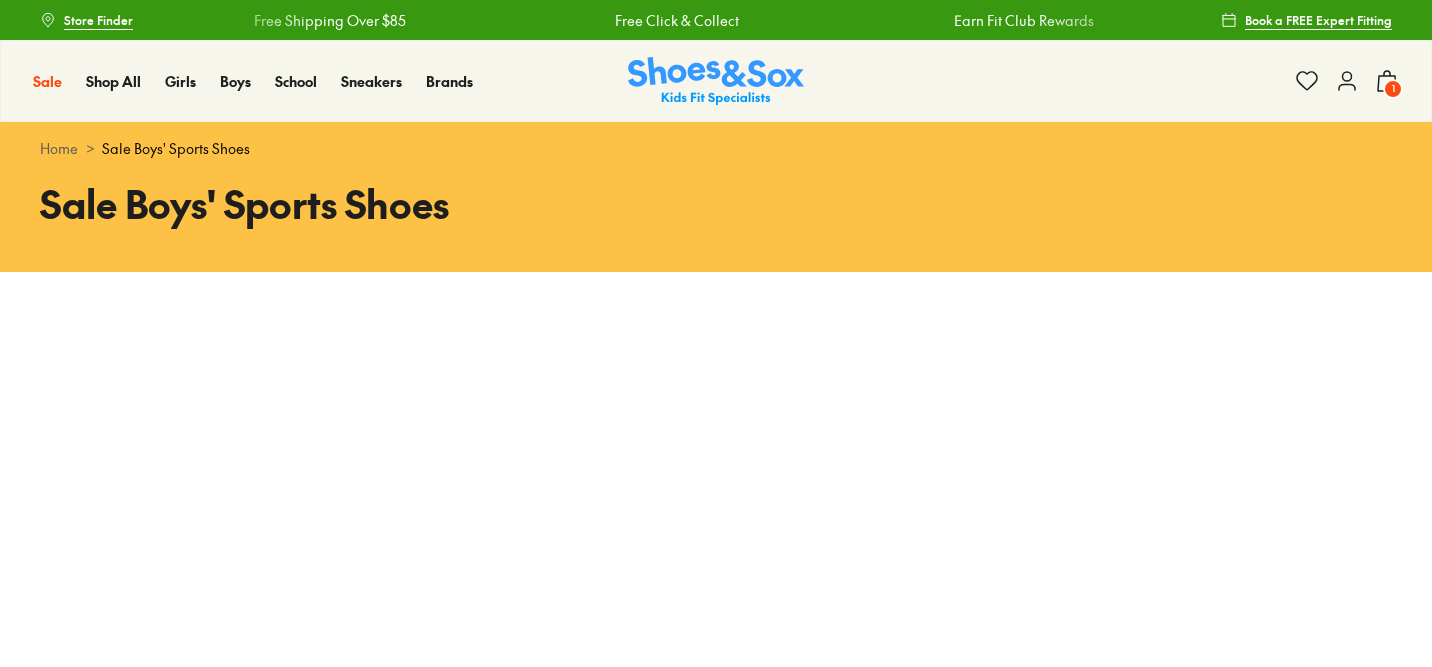 scroll, scrollTop: 1, scrollLeft: 0, axis: vertical 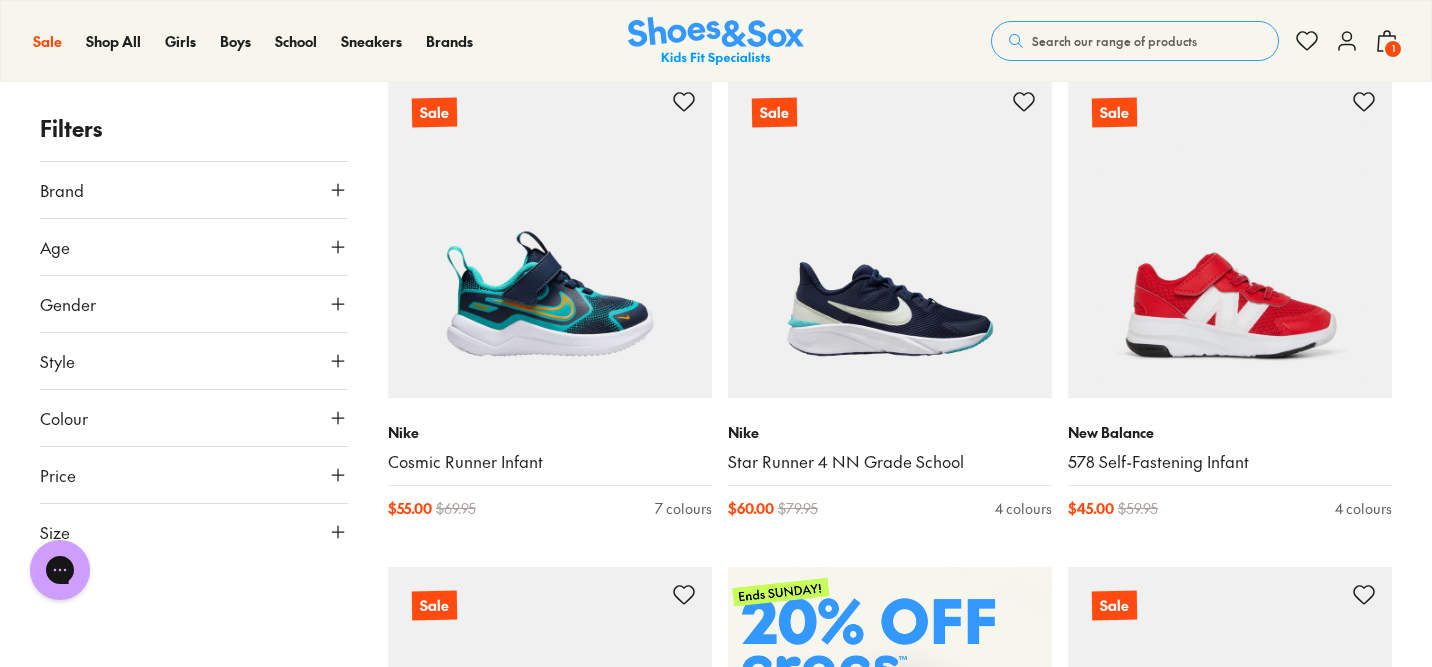 click 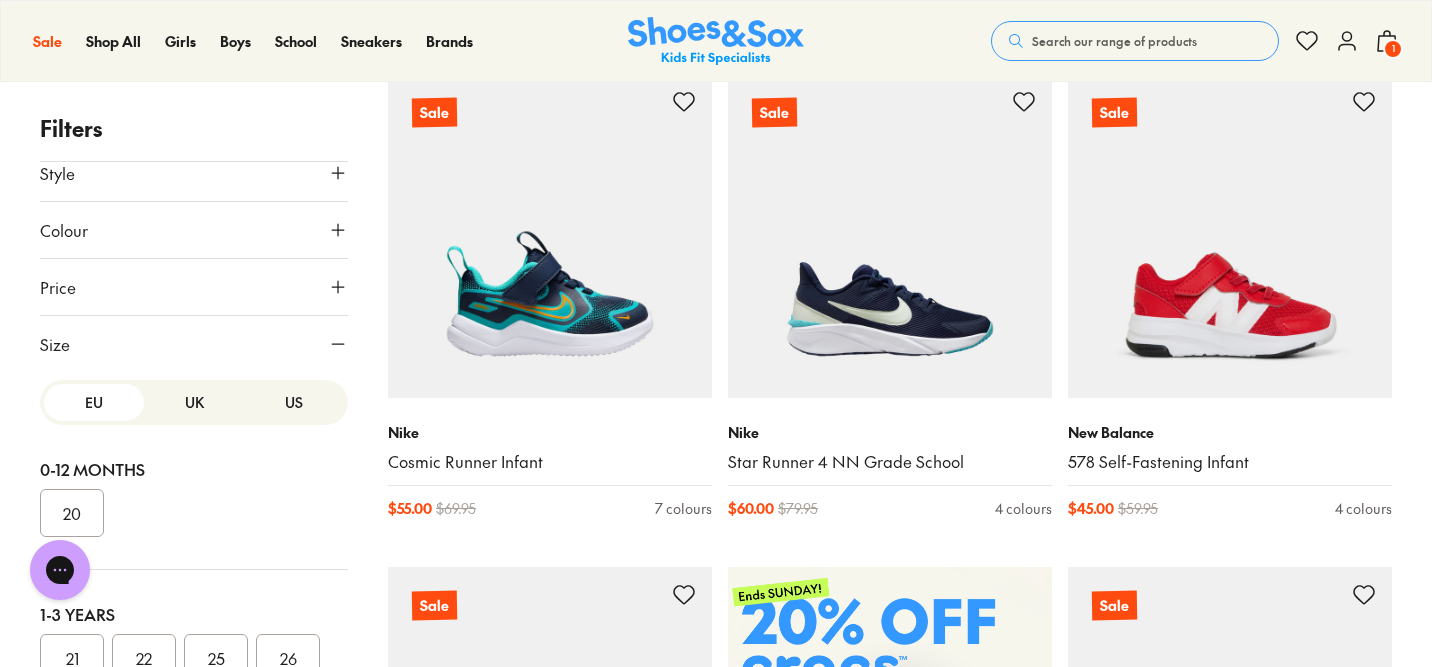 scroll, scrollTop: 277, scrollLeft: 0, axis: vertical 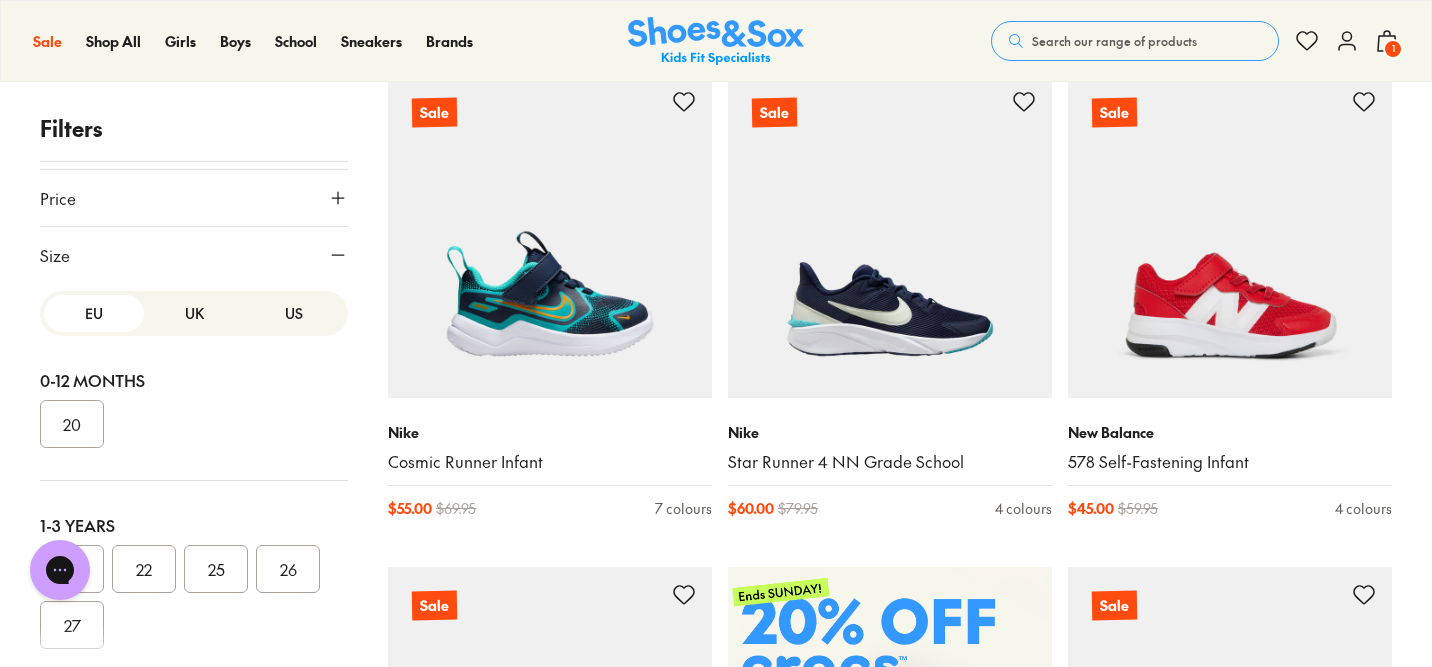 click on "US" at bounding box center [294, 313] 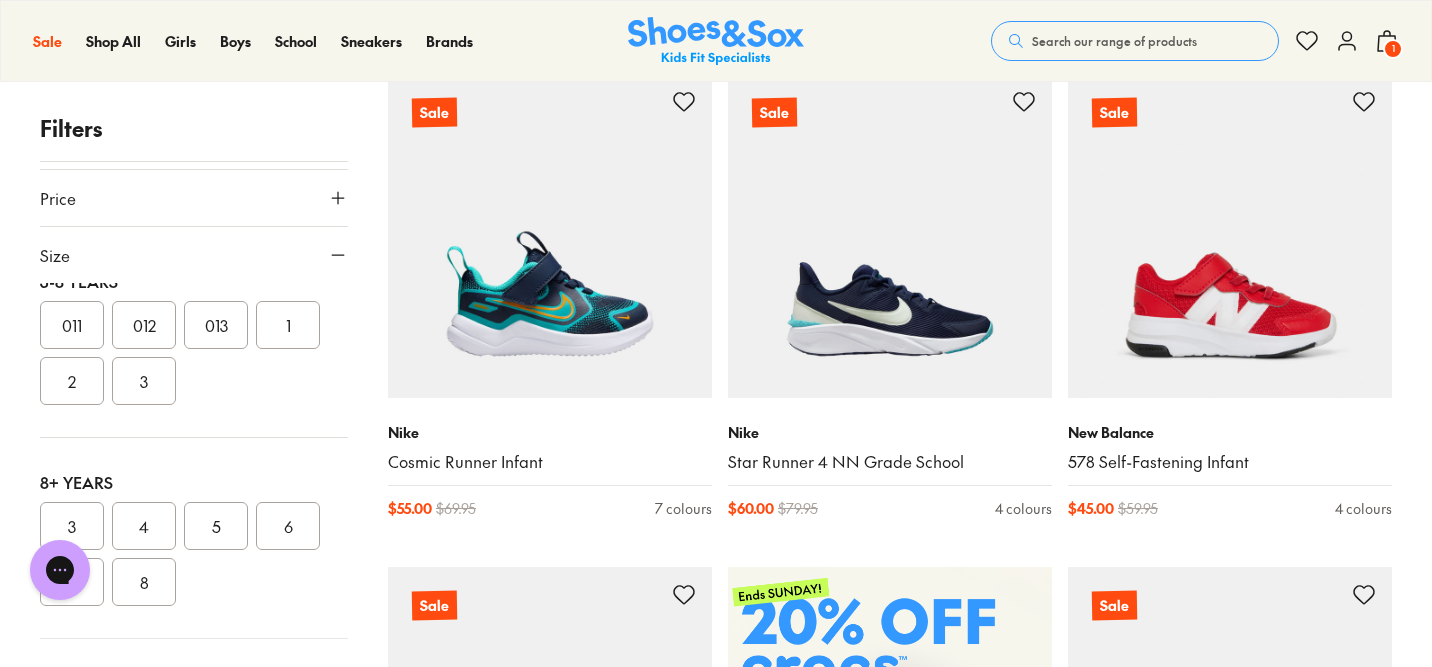 scroll, scrollTop: 453, scrollLeft: 0, axis: vertical 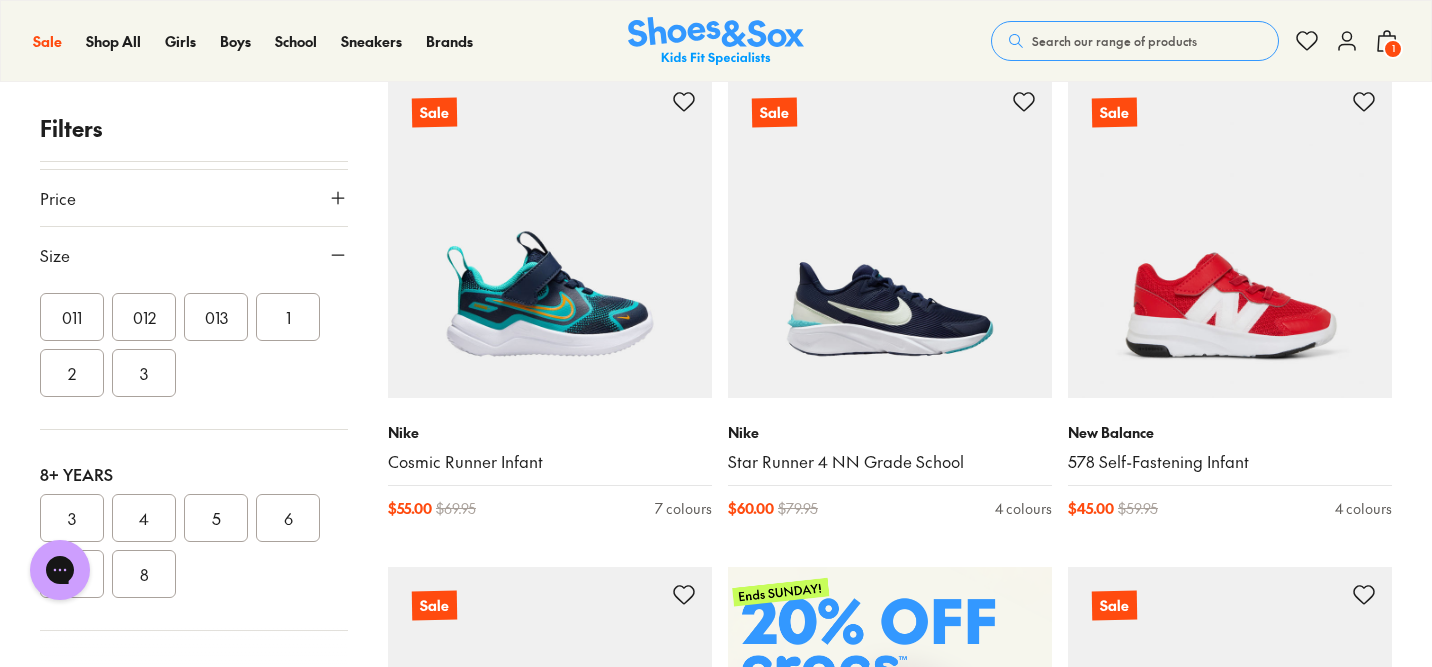 click on "011" at bounding box center (72, 317) 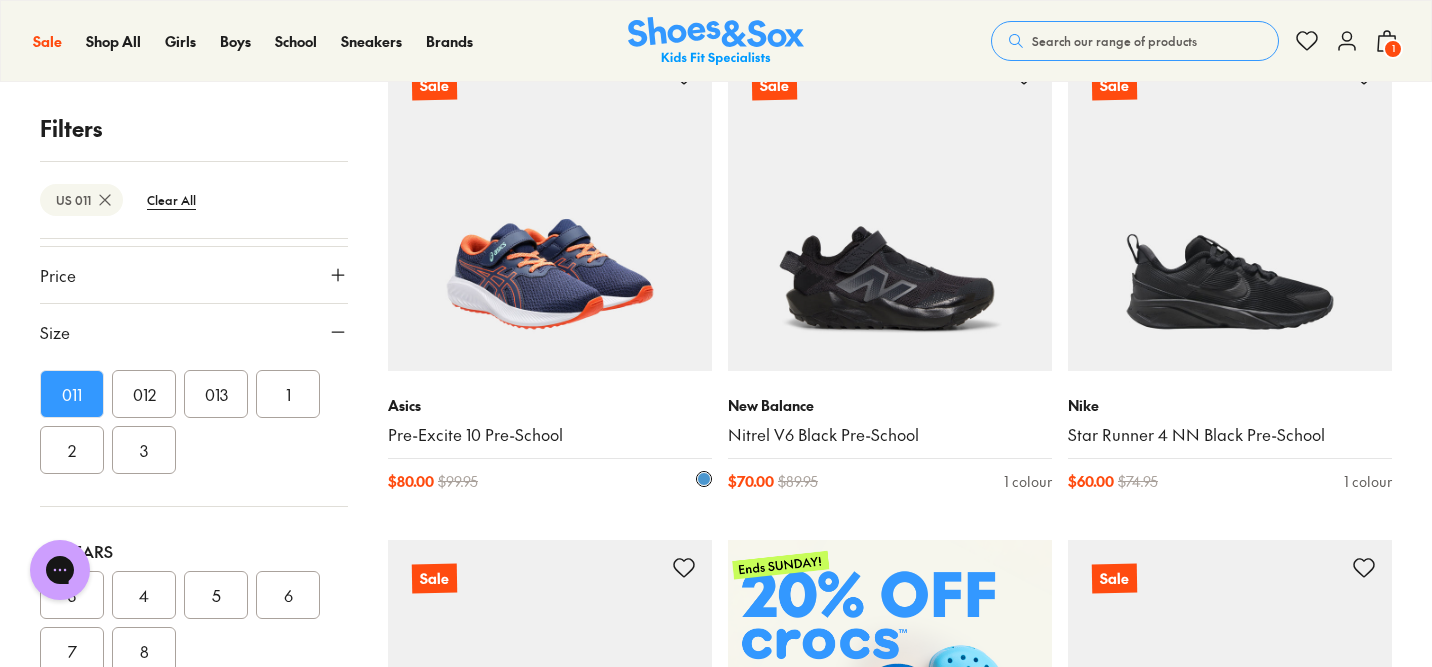 scroll, scrollTop: 359, scrollLeft: 0, axis: vertical 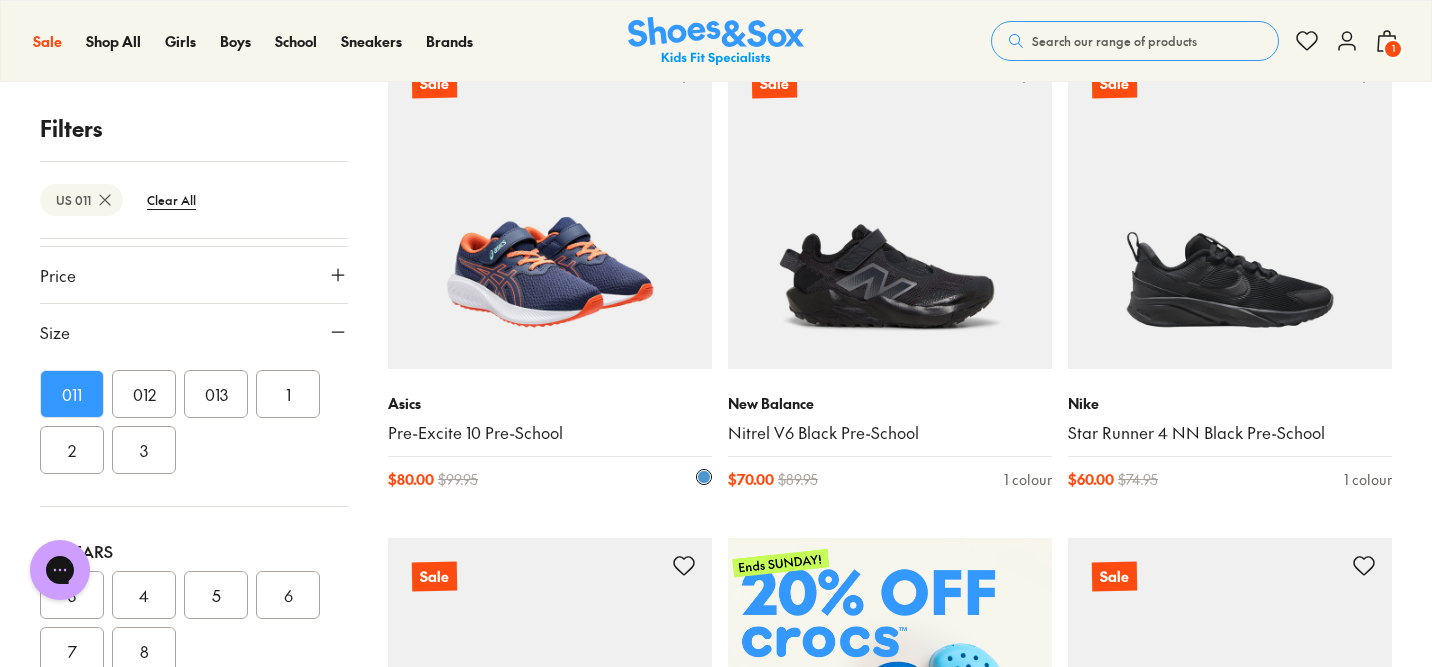 click at bounding box center (550, 207) 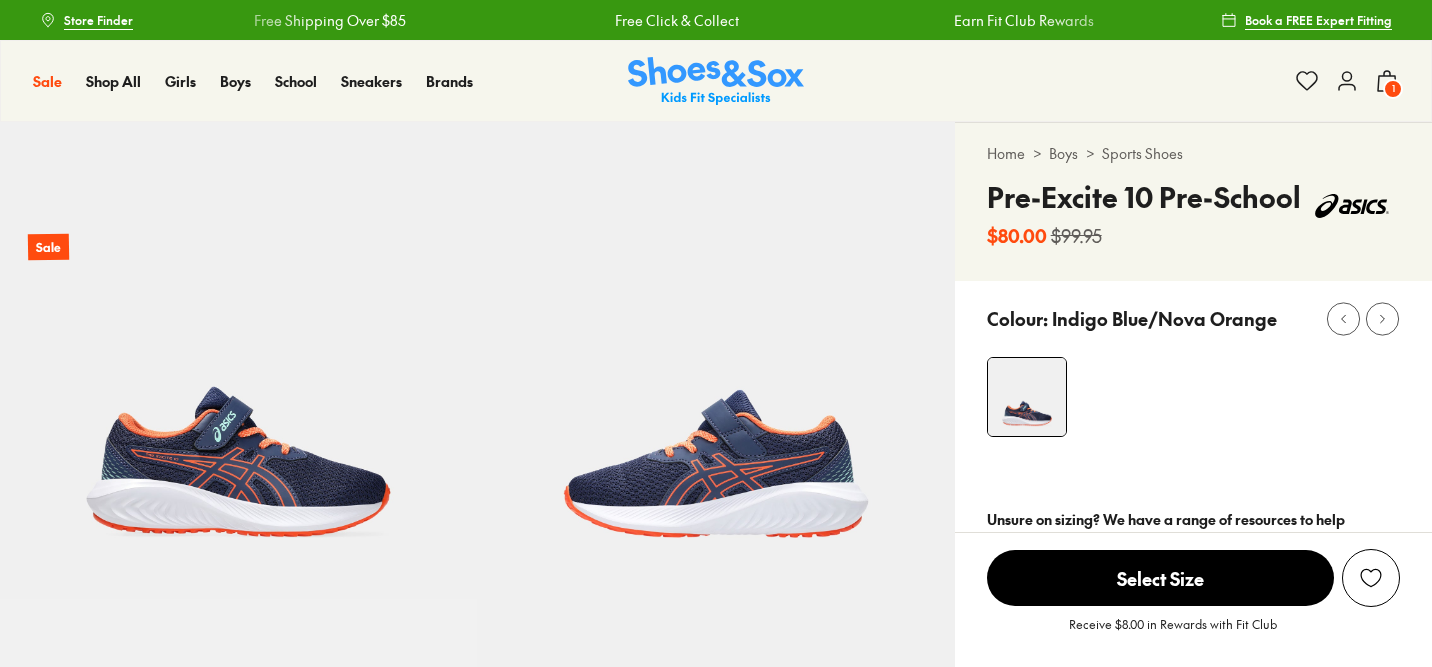 scroll, scrollTop: 0, scrollLeft: 0, axis: both 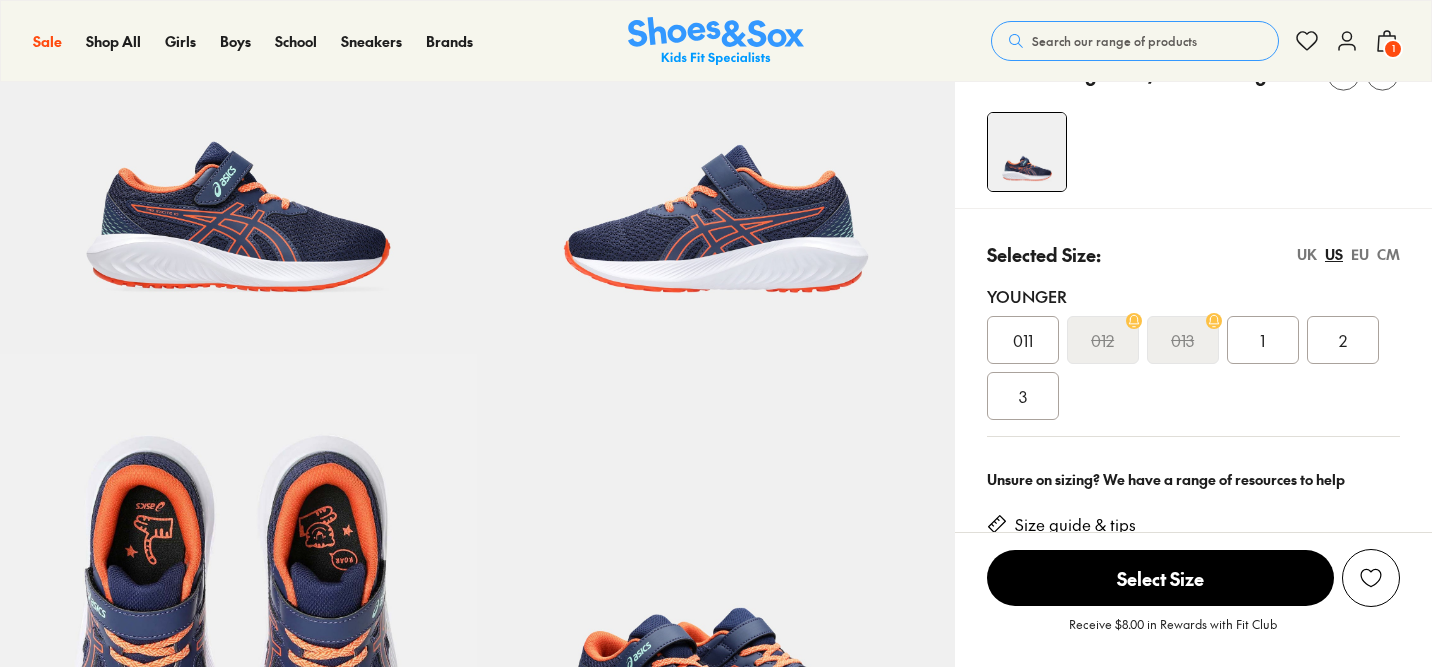 click on "011" at bounding box center (1023, 340) 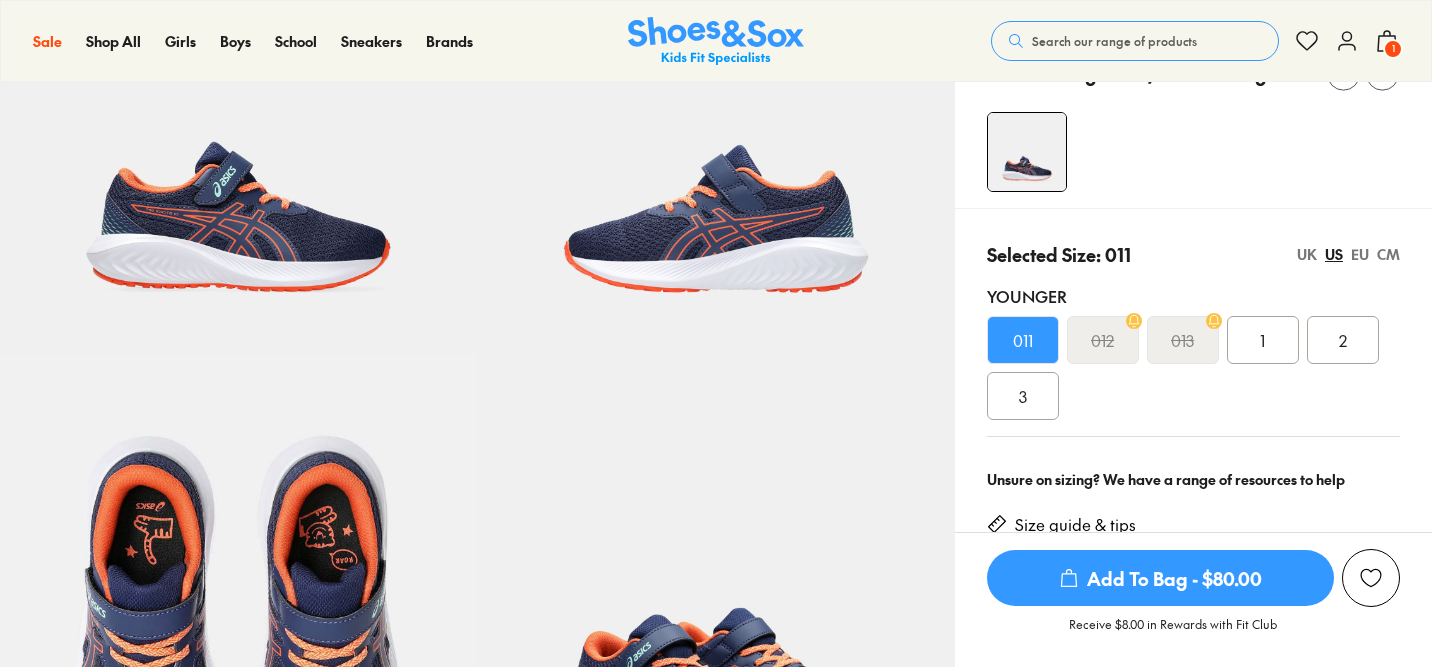 click on "Add To Bag - $80.00" at bounding box center [1160, 578] 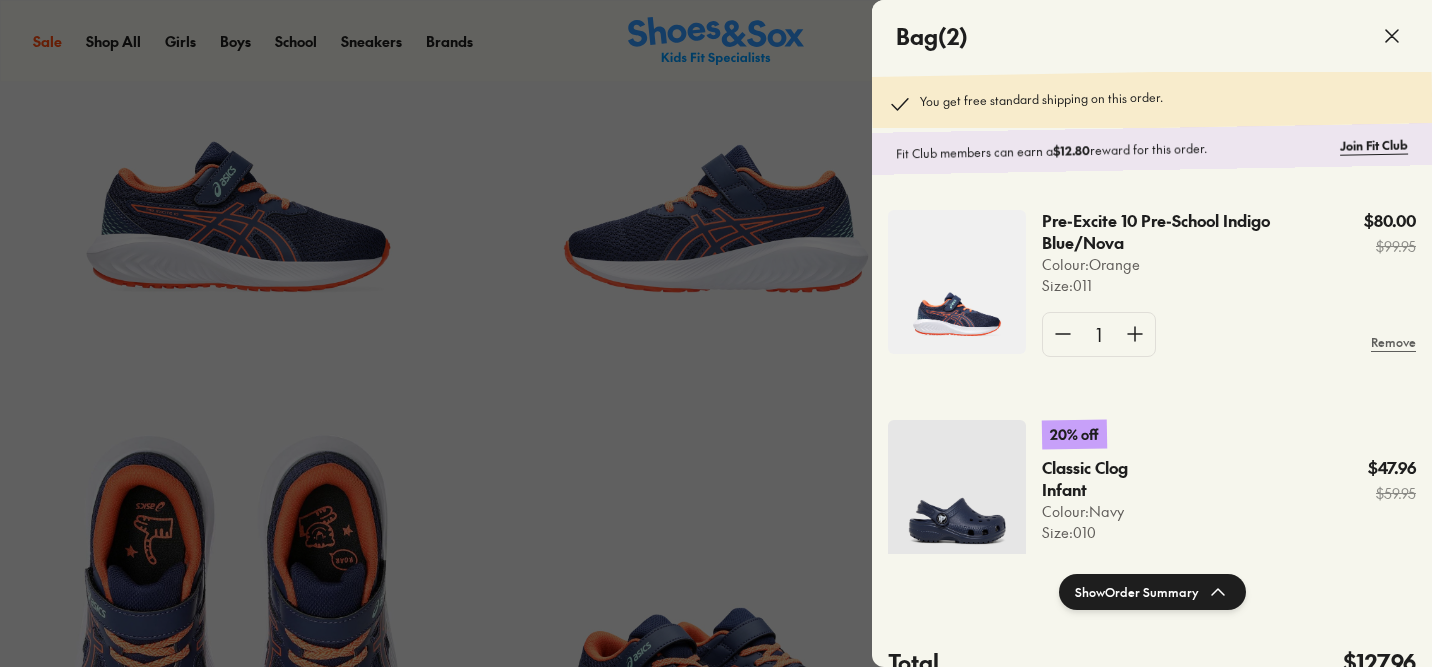 select on "*" 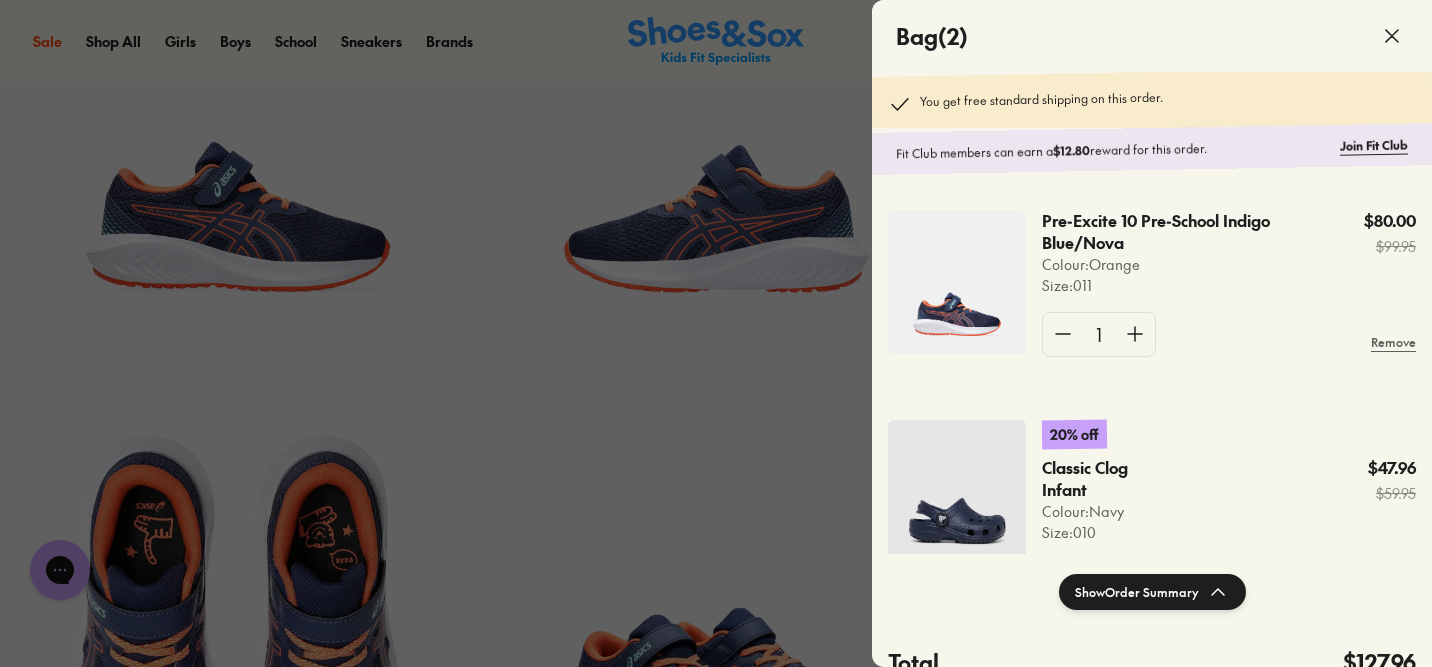 scroll, scrollTop: 0, scrollLeft: 0, axis: both 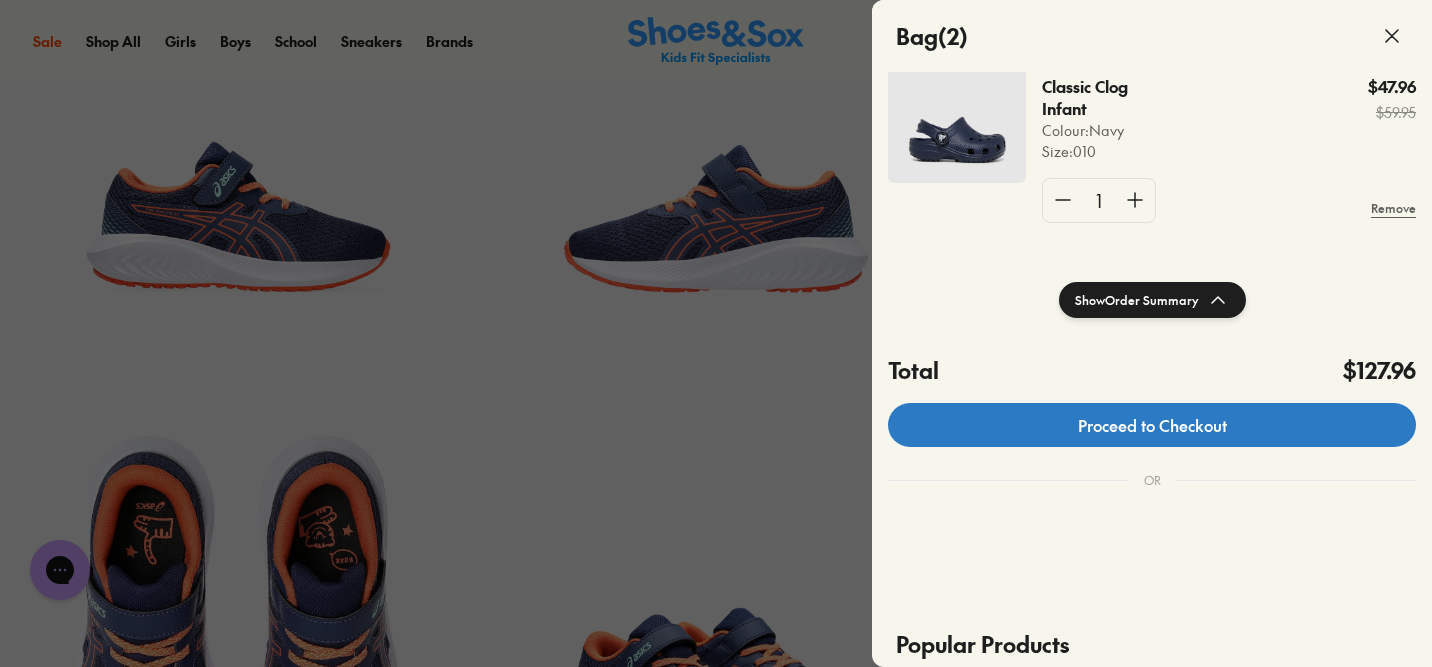 click on "Proceed to Checkout" 